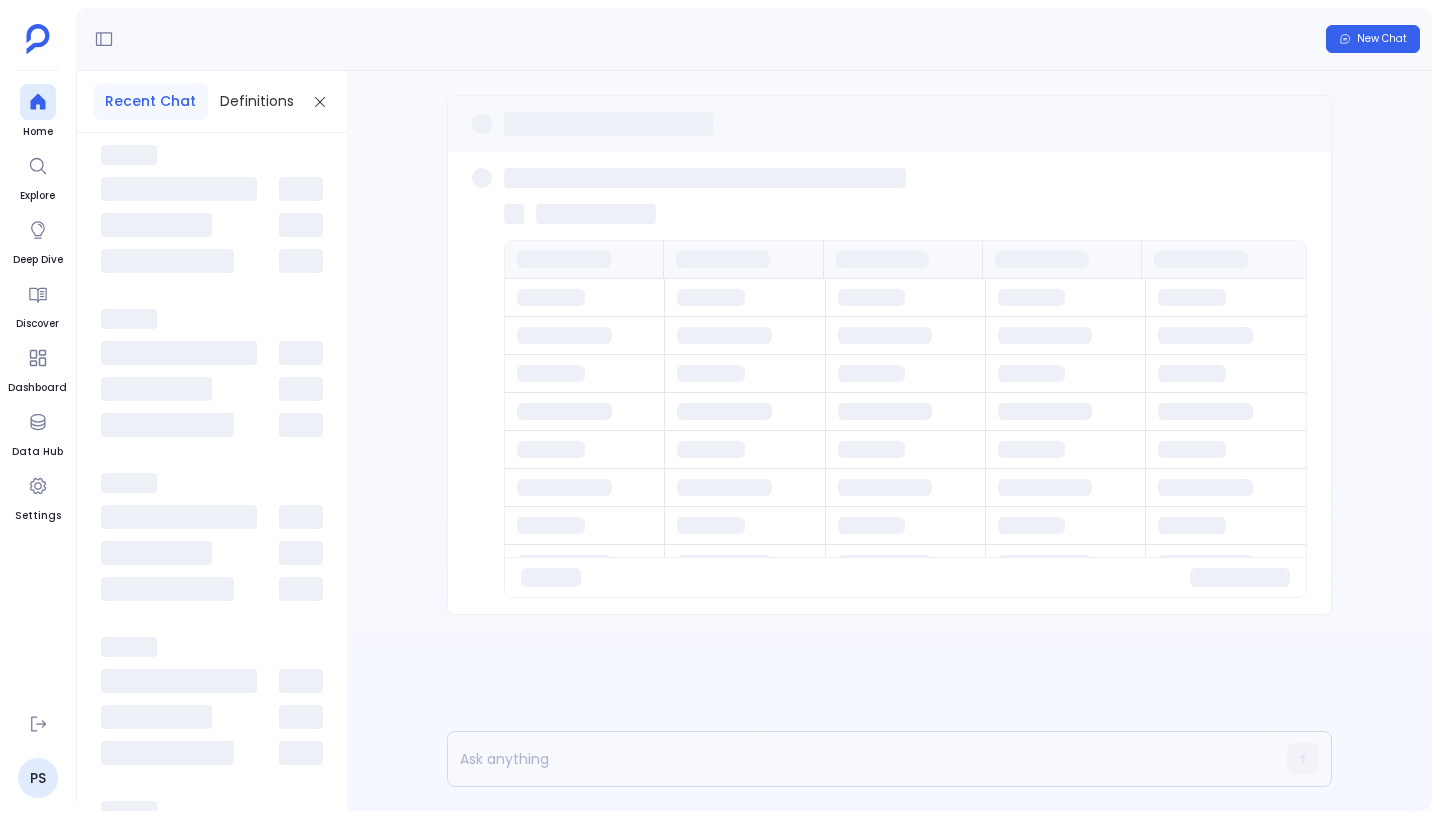 scroll, scrollTop: 0, scrollLeft: 0, axis: both 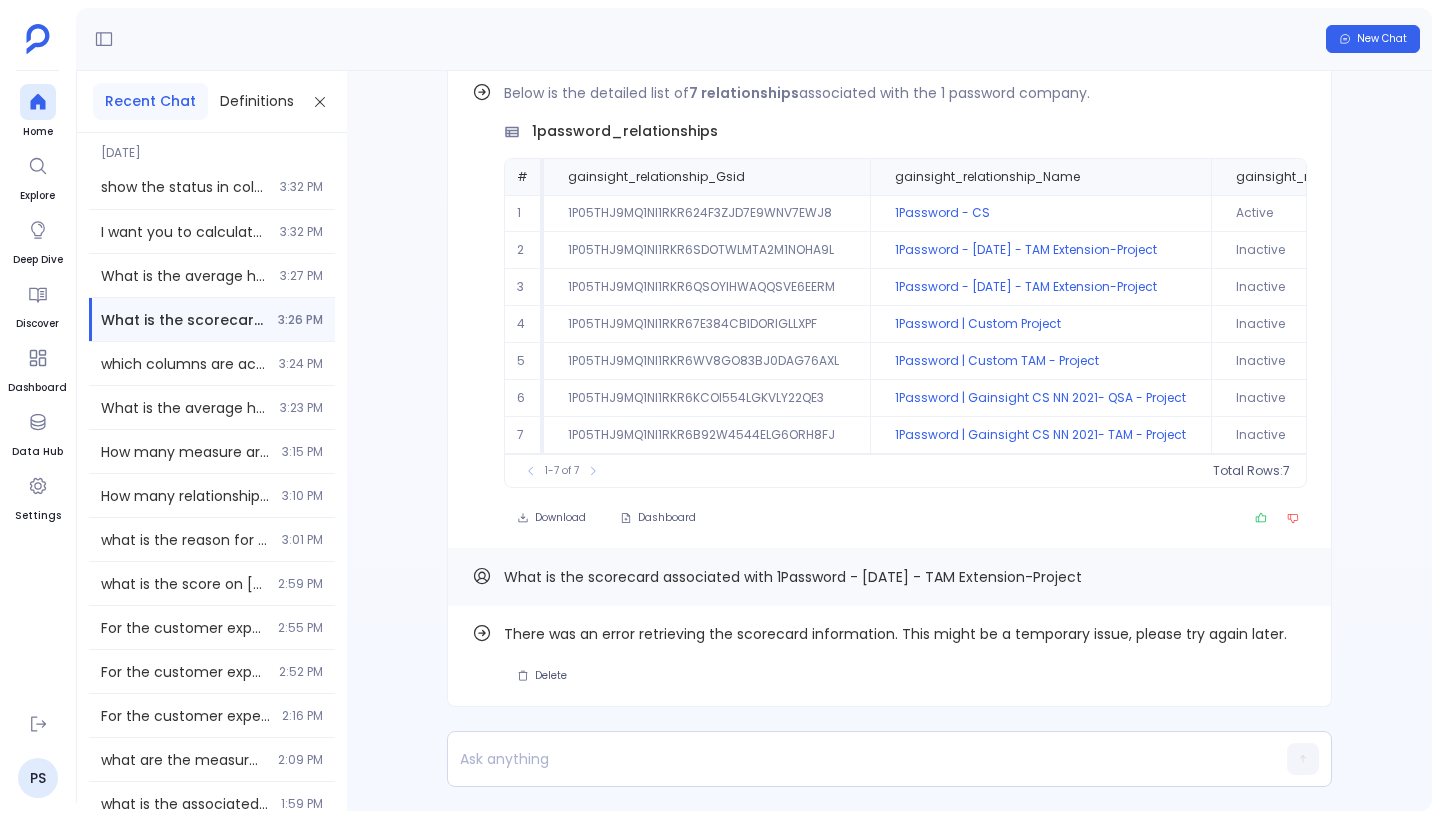 click on "What is the scorecard associated with 1Password - [DATE] - TAM Extension-Project" at bounding box center [793, 577] 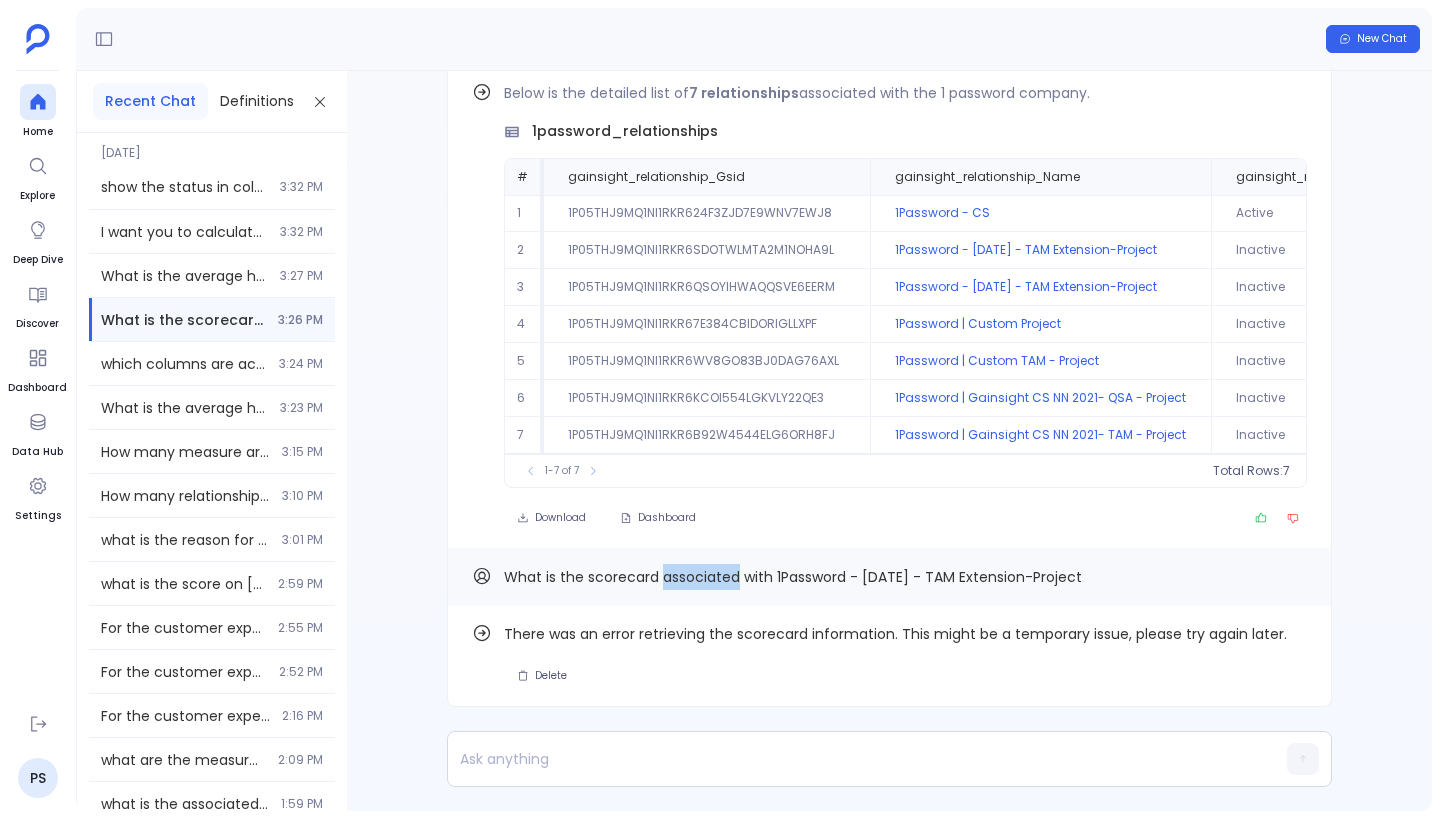 click on "What is the scorecard associated with 1Password - [DATE] - TAM Extension-Project" at bounding box center [793, 577] 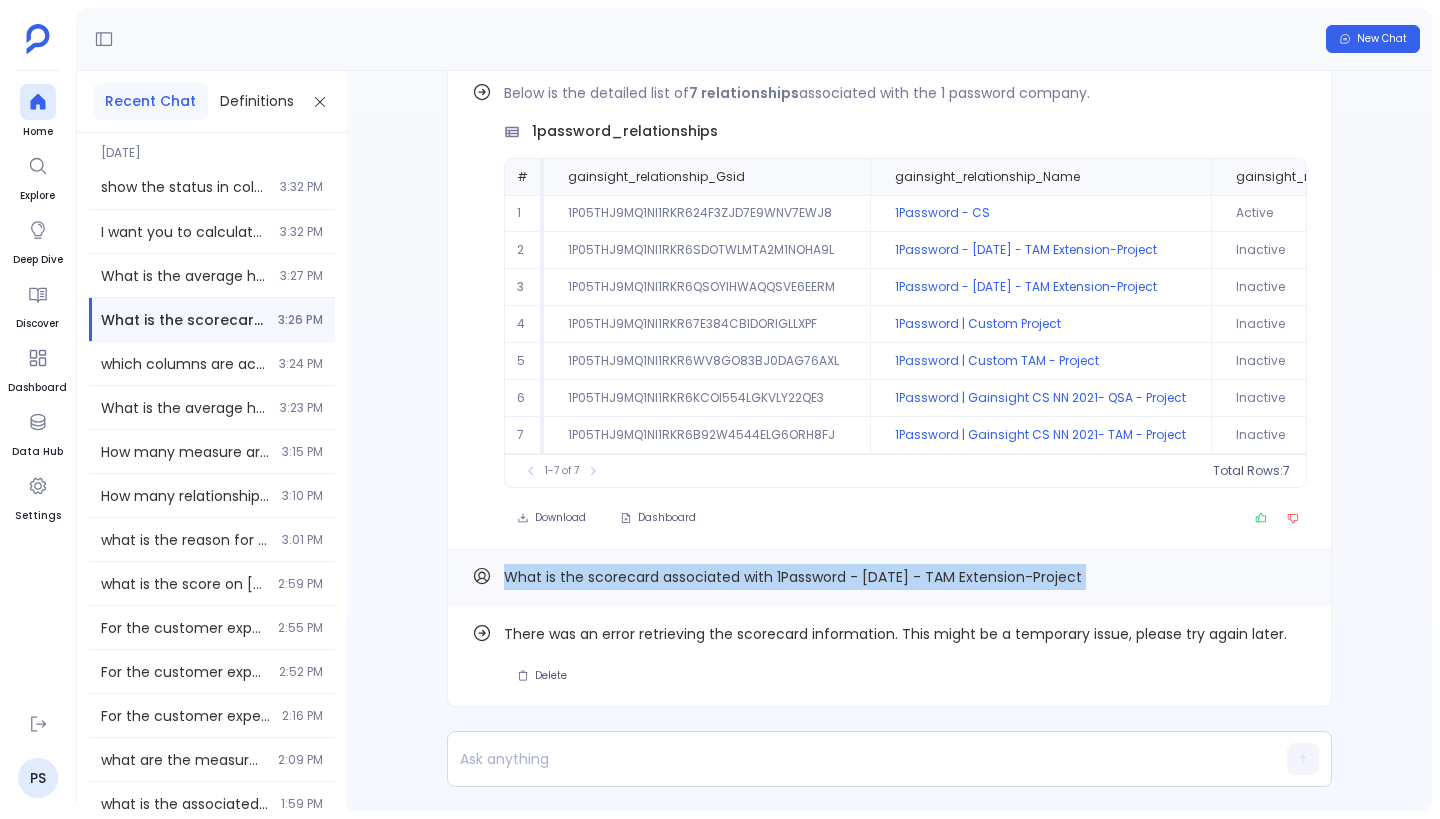 click on "What is the scorecard associated with 1Password - [DATE] - TAM Extension-Project" at bounding box center [793, 577] 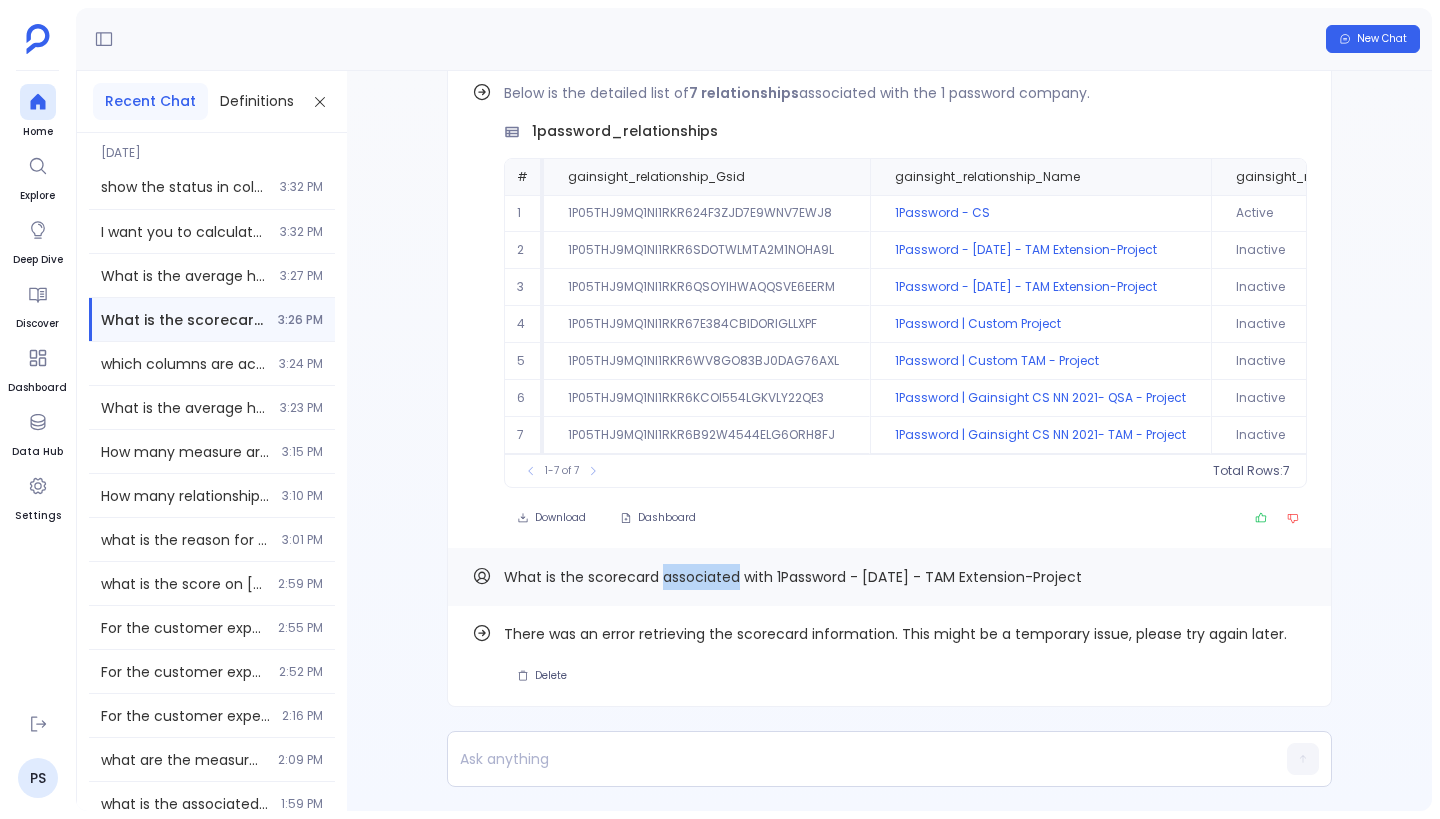 click on "What is the scorecard associated with 1Password - [DATE] - TAM Extension-Project" at bounding box center (793, 577) 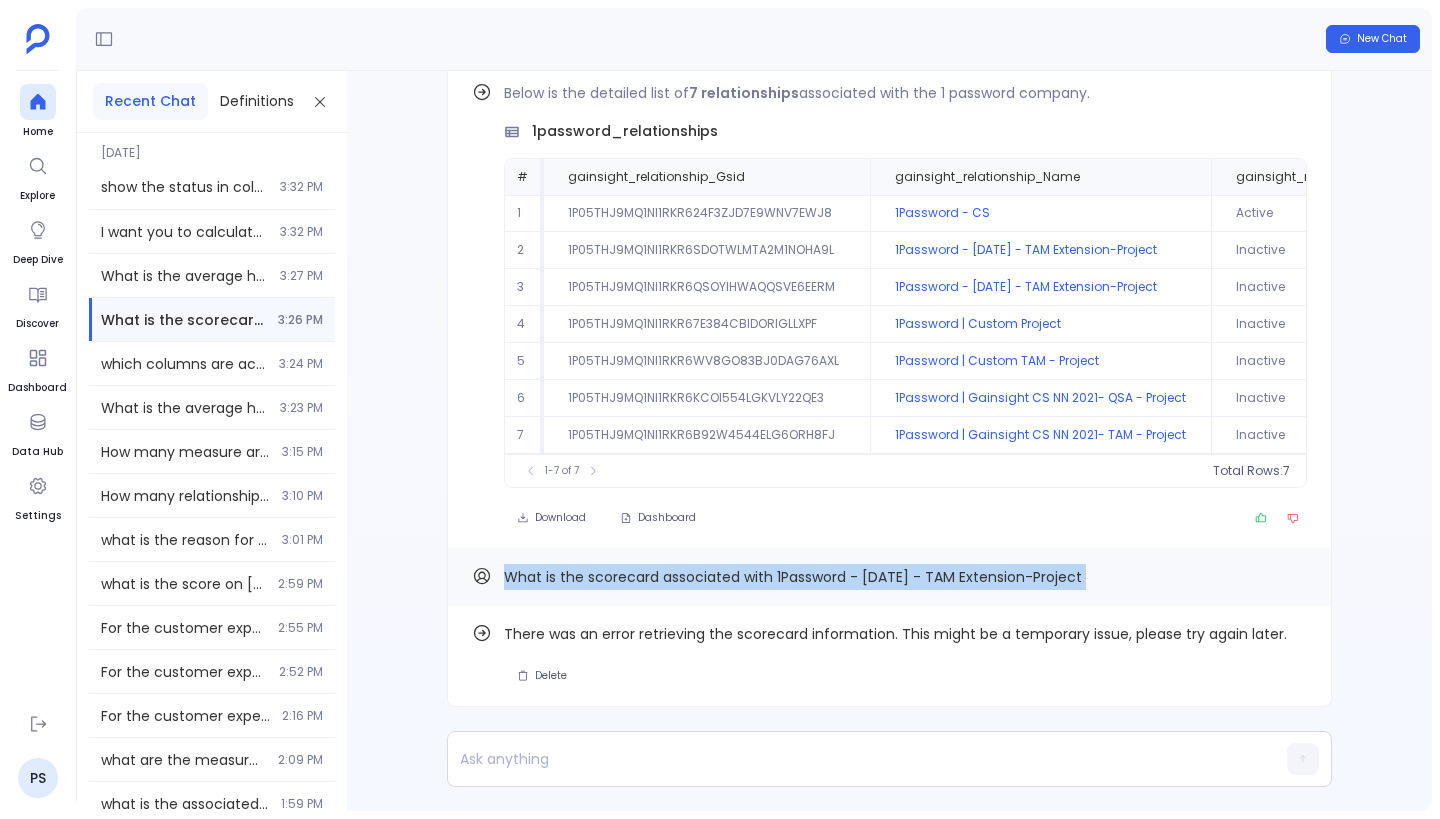 click on "What is the scorecard associated with 1Password - [DATE] - TAM Extension-Project" at bounding box center [793, 577] 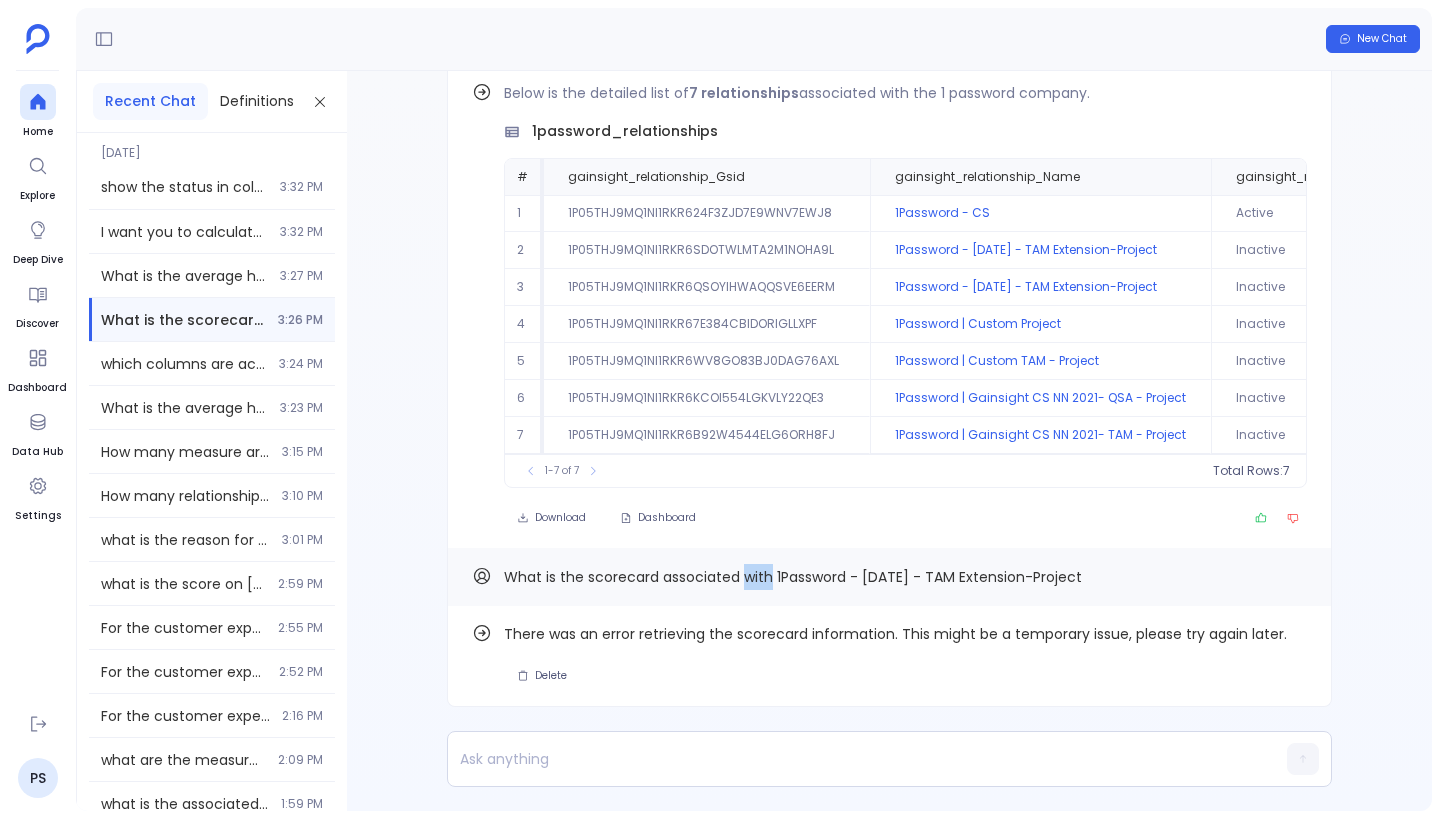 click on "What is the scorecard associated with 1Password - [DATE] - TAM Extension-Project" at bounding box center (793, 577) 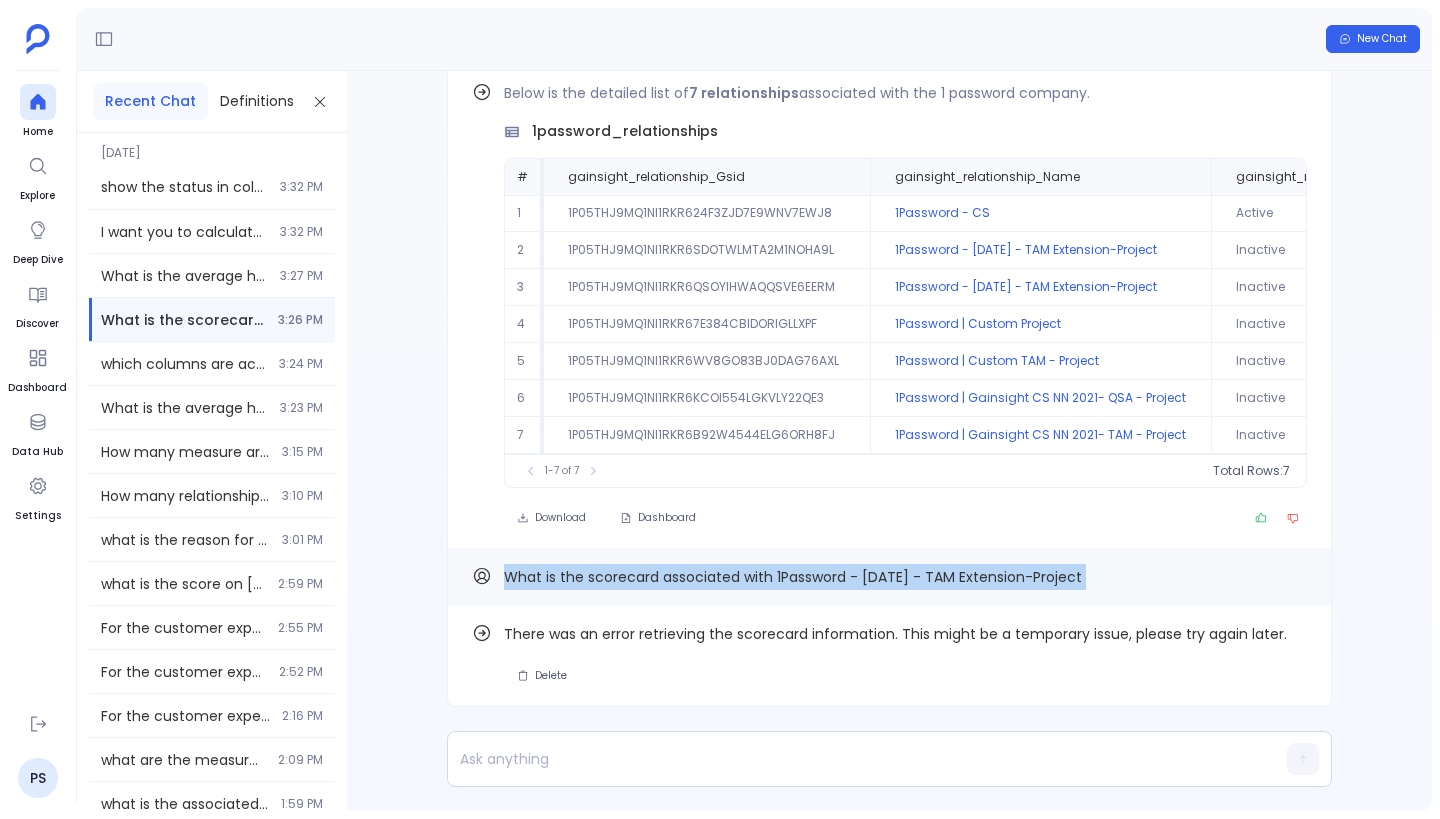 click on "What is the scorecard associated with 1Password - [DATE] - TAM Extension-Project" at bounding box center (793, 577) 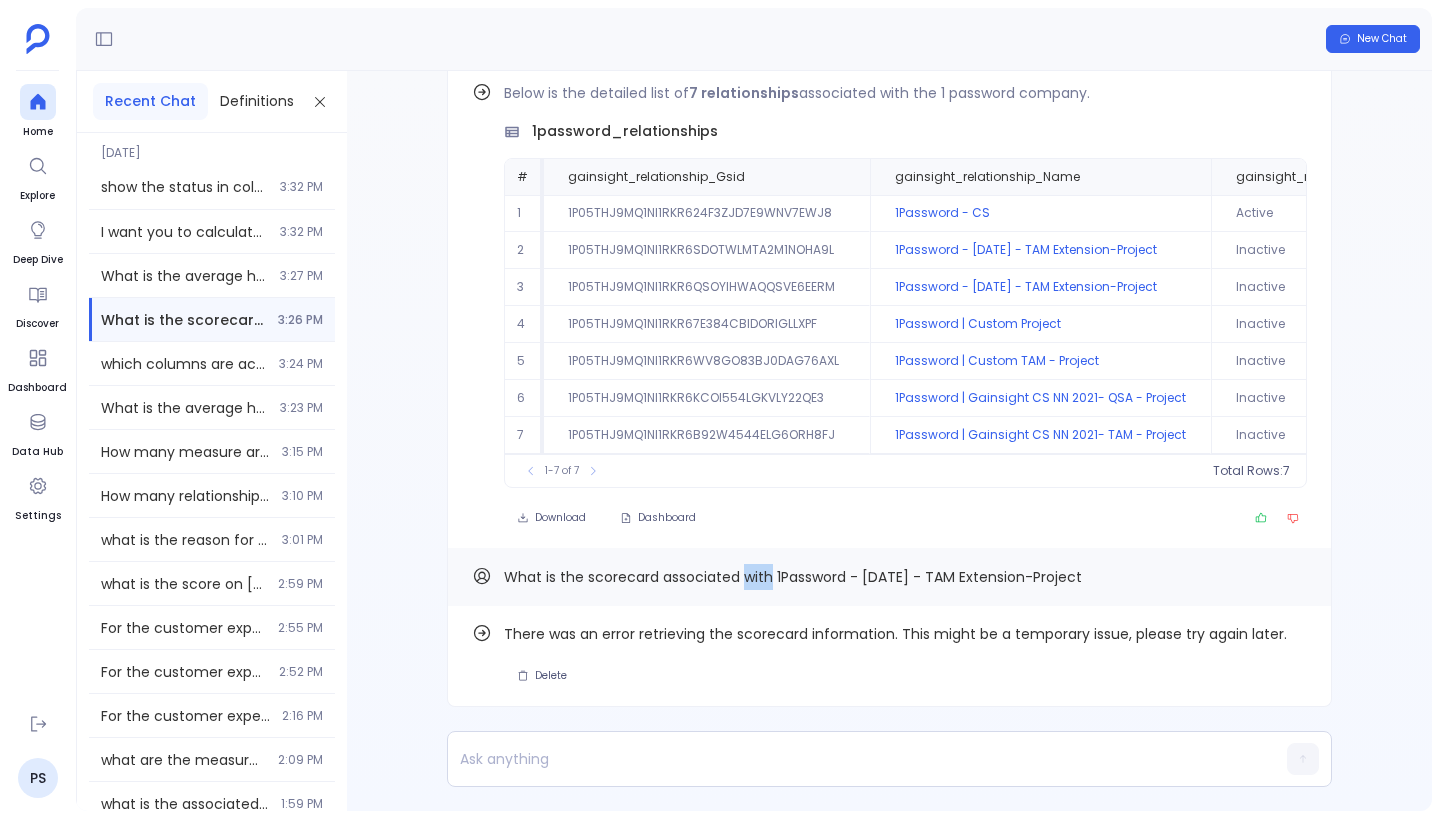 click on "What is the scorecard associated with 1Password - [DATE] - TAM Extension-Project" at bounding box center (793, 577) 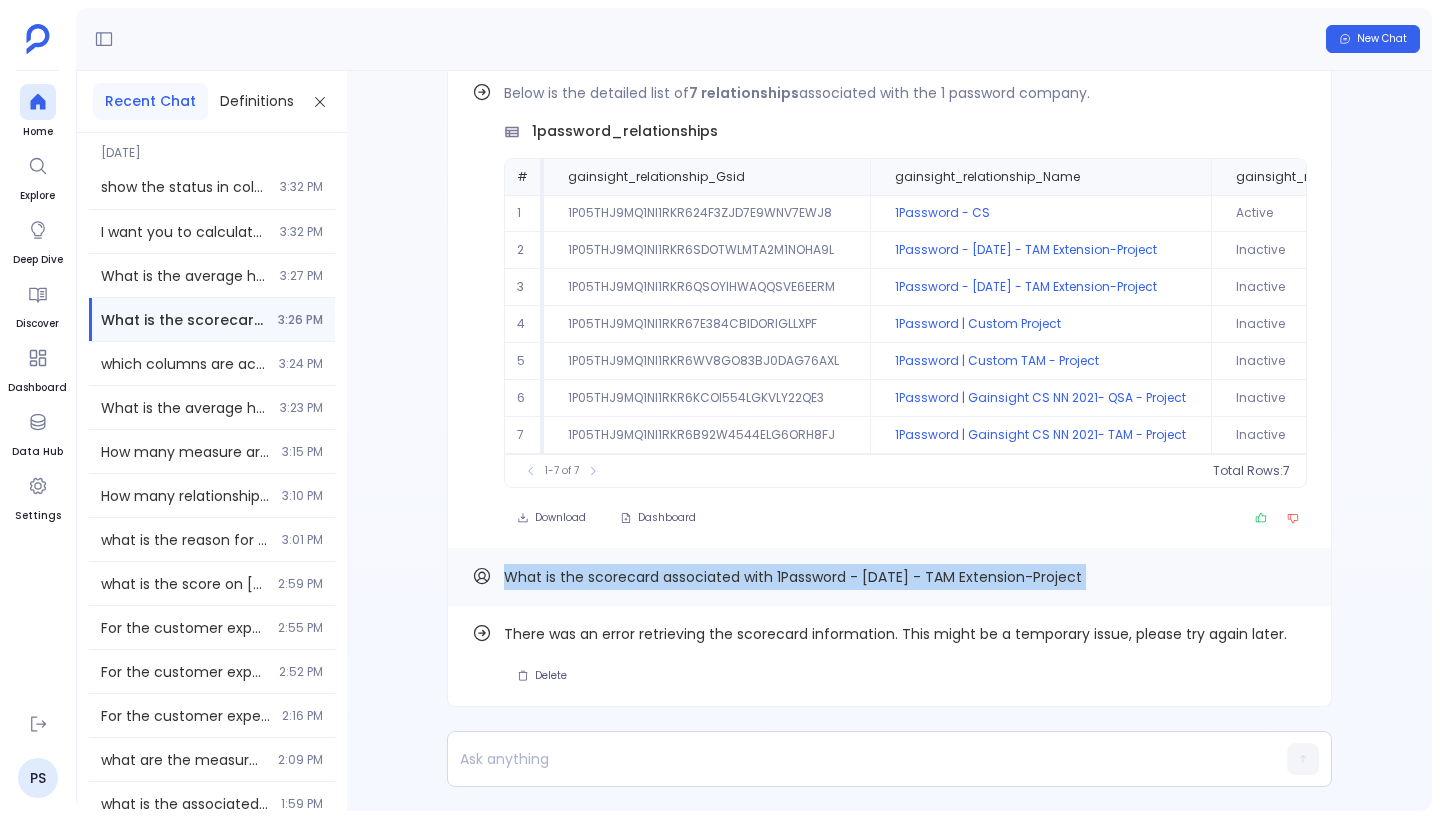 click on "What is the scorecard associated with 1Password - [DATE] - TAM Extension-Project" at bounding box center [793, 577] 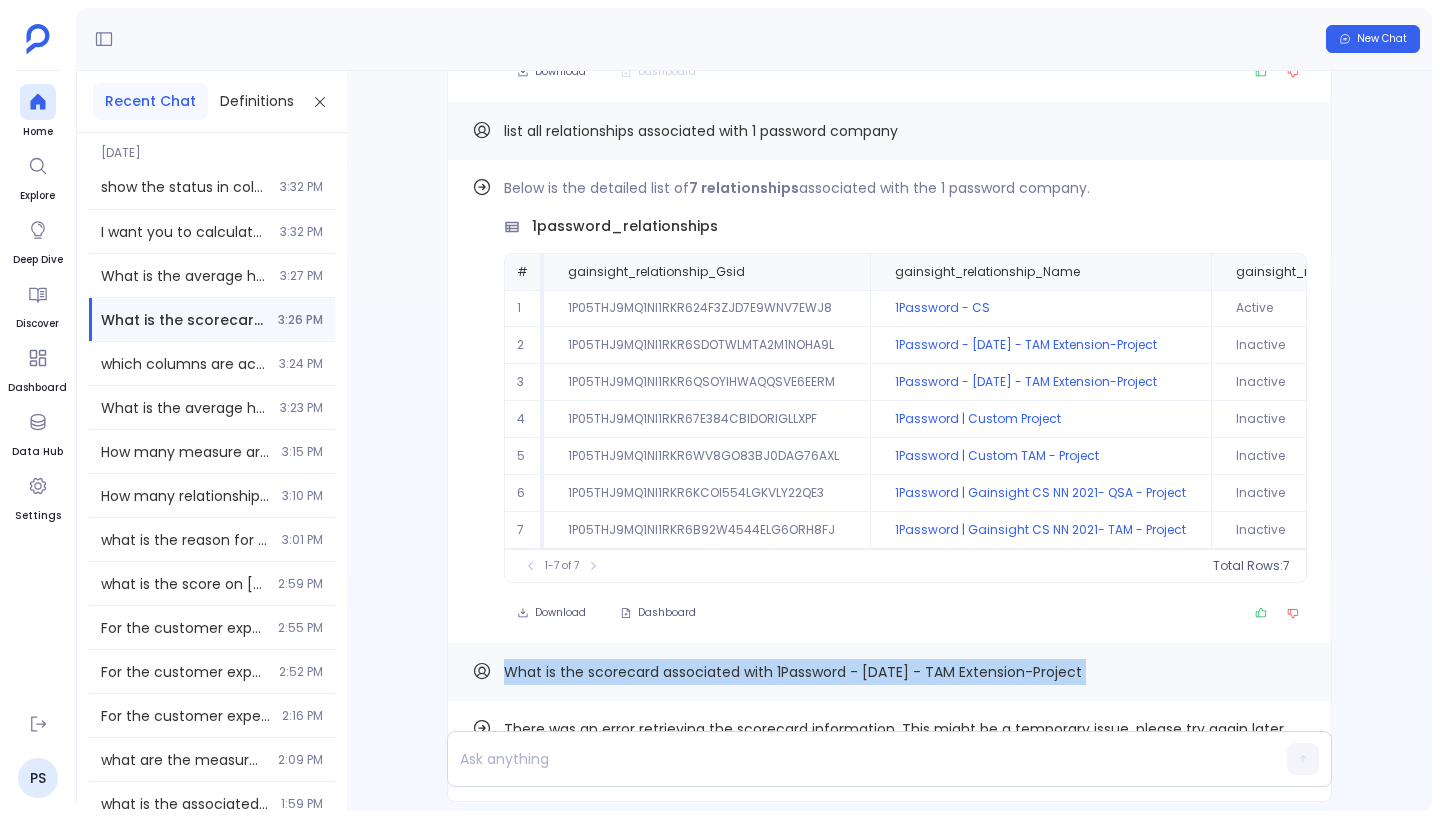 scroll, scrollTop: 0, scrollLeft: 0, axis: both 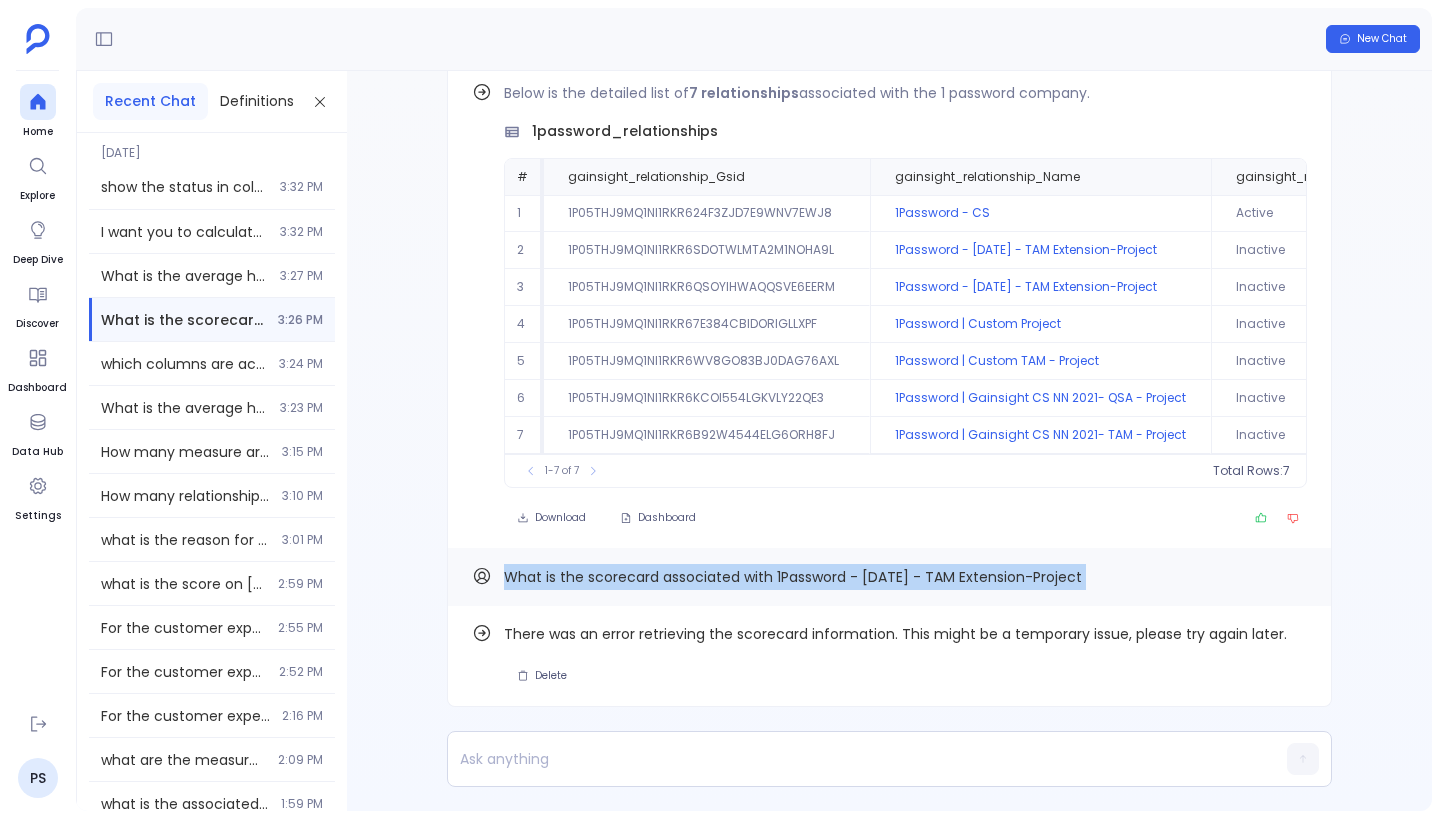 click on "What is the scorecard associated with 1Password - [DATE] - TAM Extension-Project" at bounding box center (889, 577) 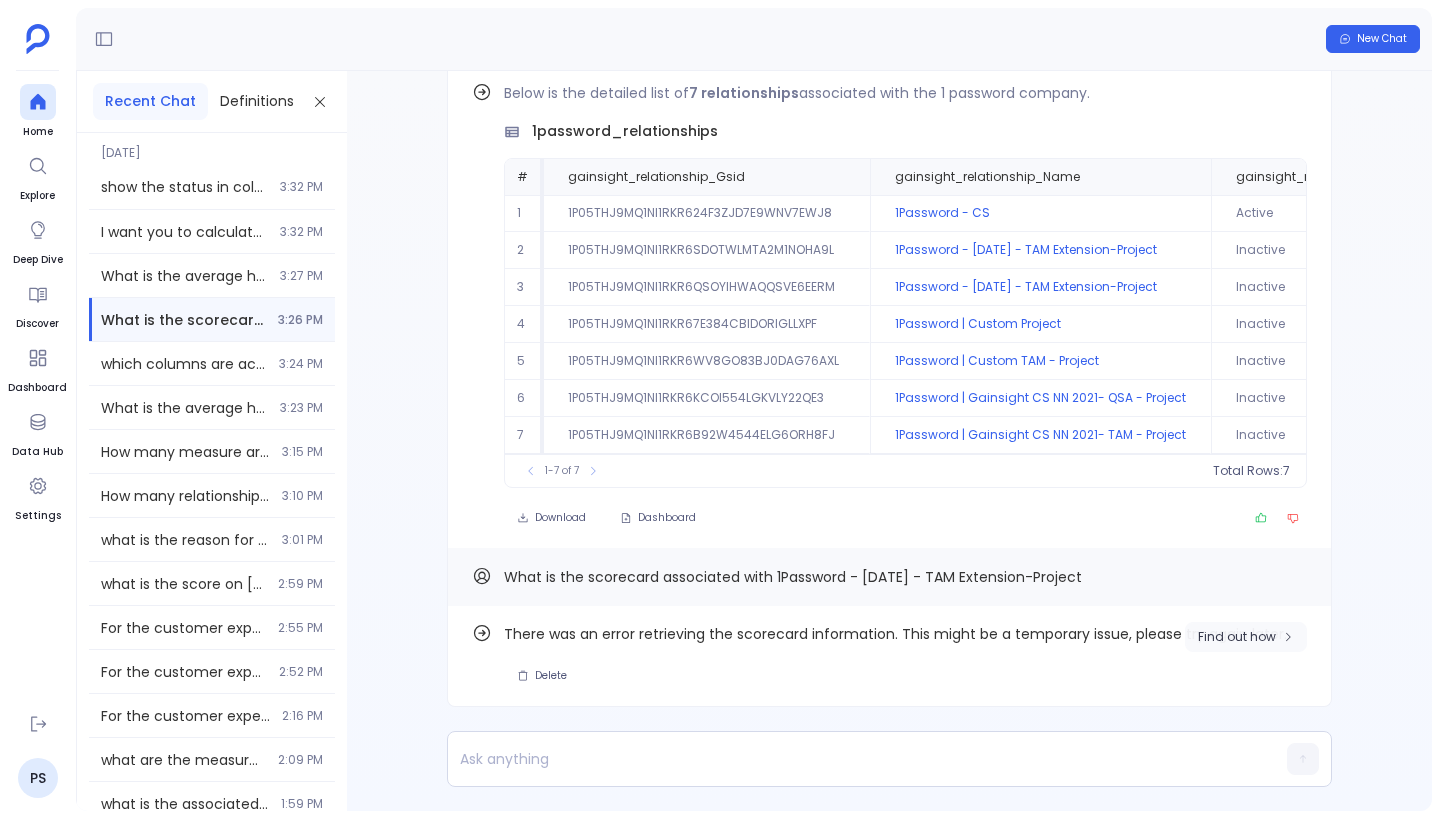 click on "Find out how" at bounding box center [1237, 637] 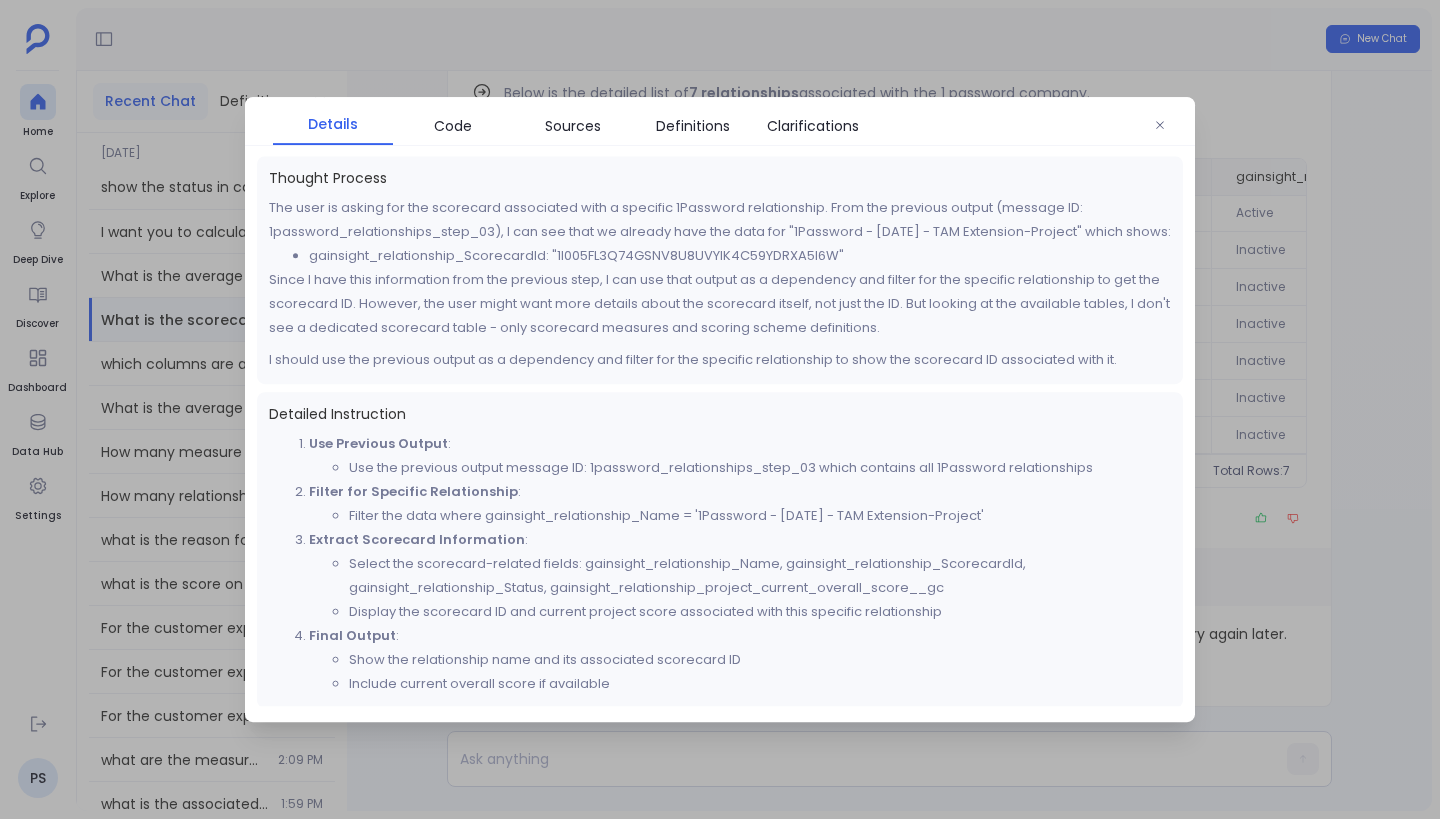 scroll, scrollTop: 2, scrollLeft: 0, axis: vertical 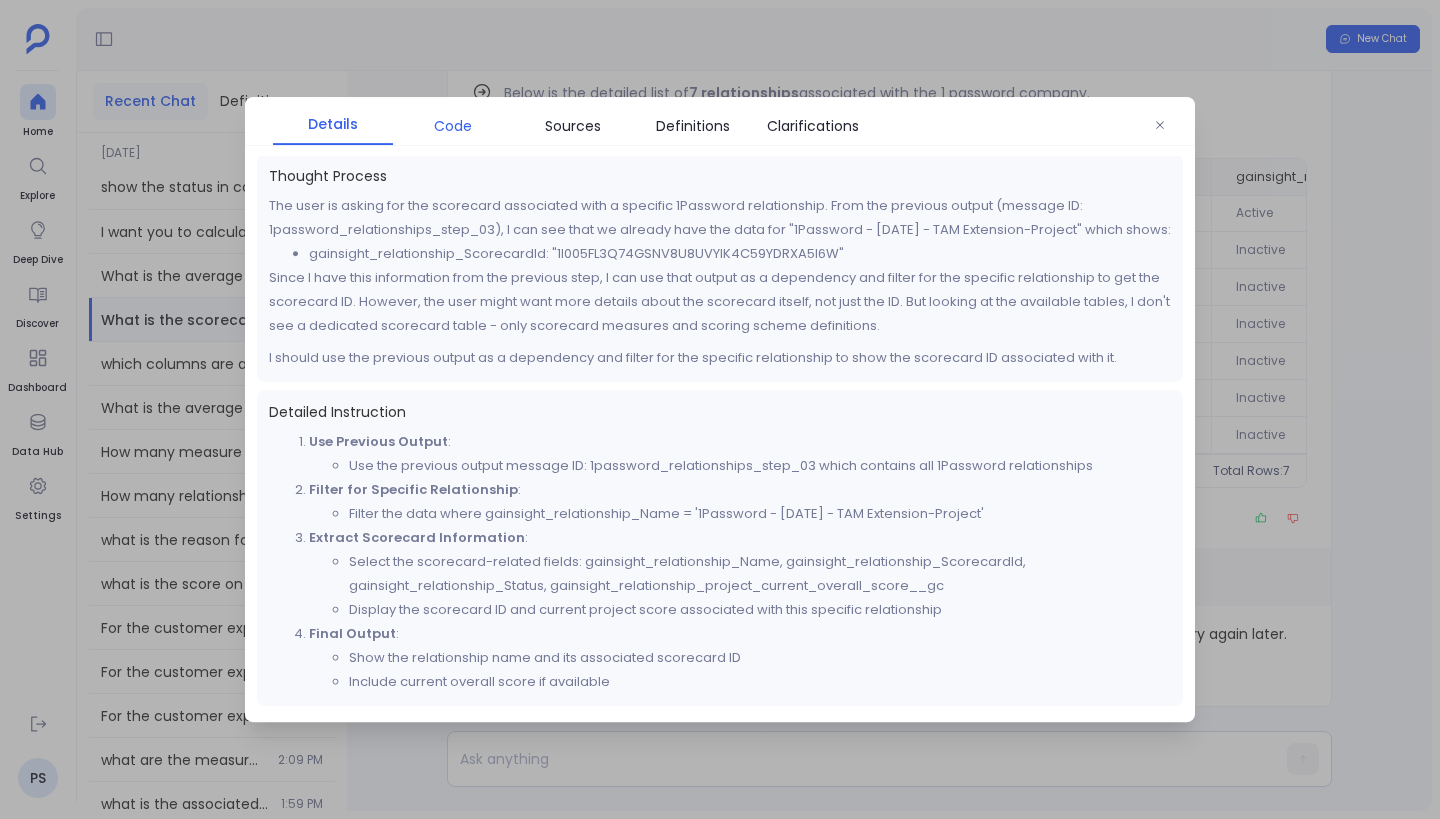 click on "Code" at bounding box center [453, 126] 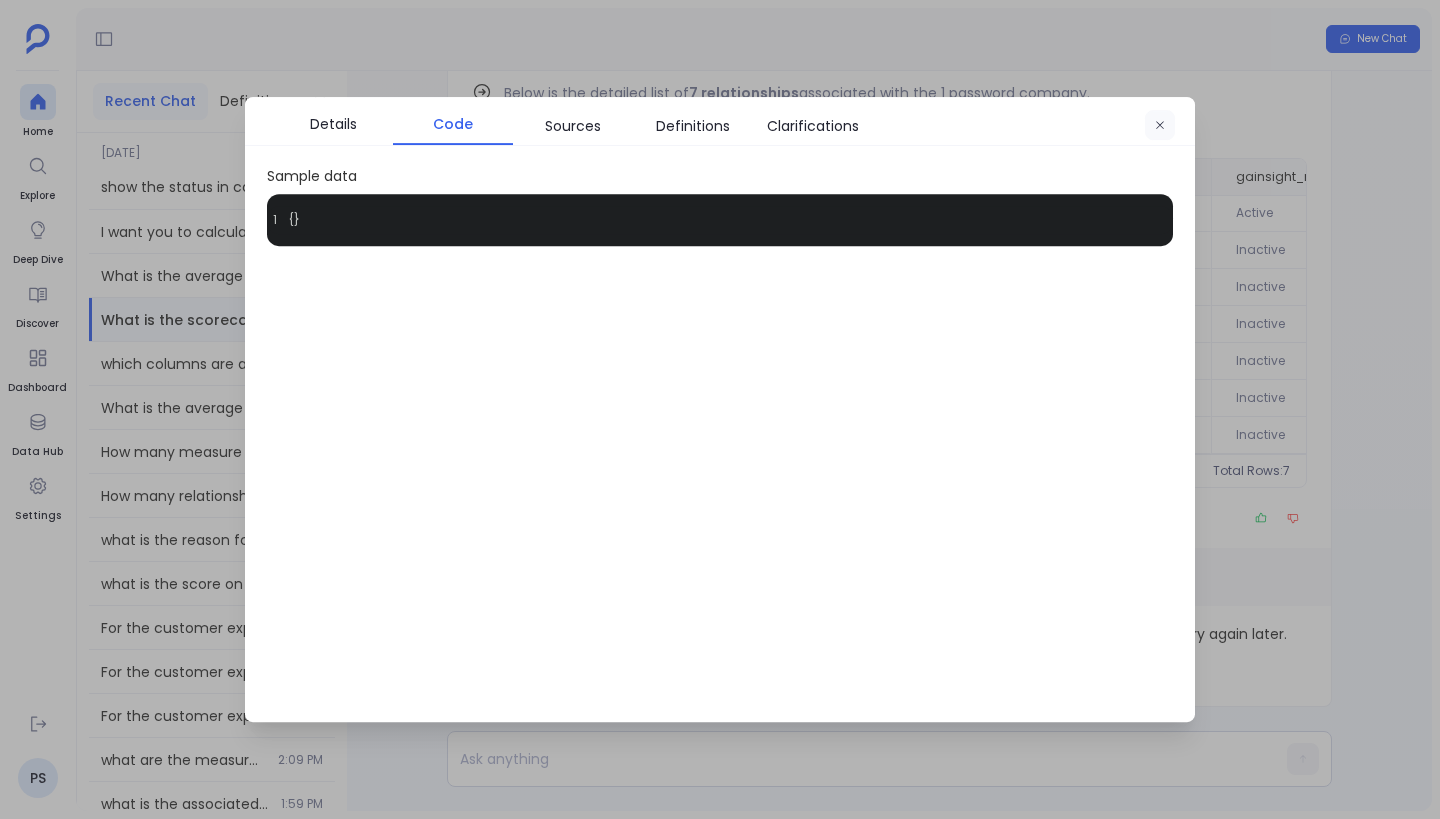 click at bounding box center [1160, 125] 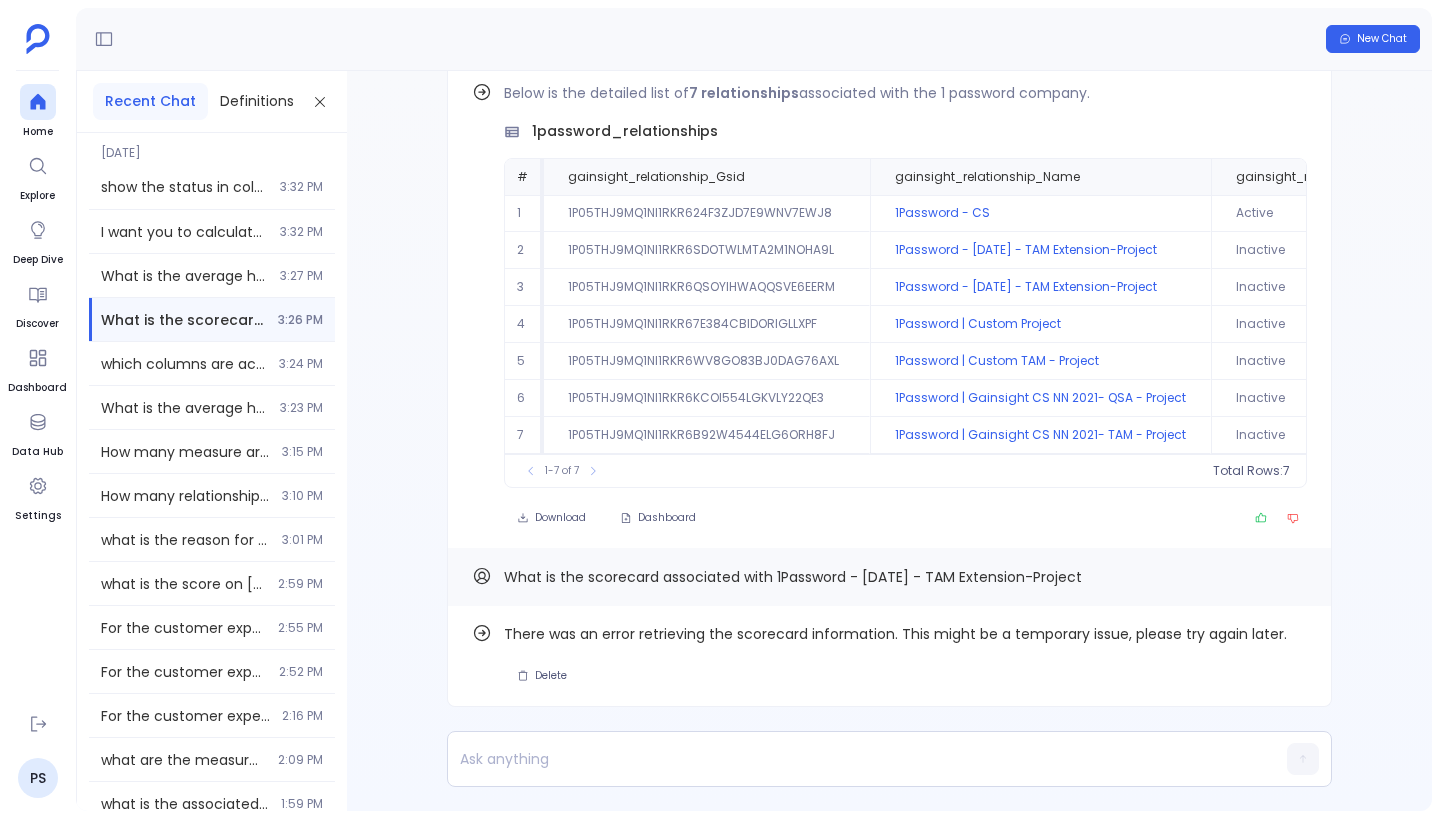type 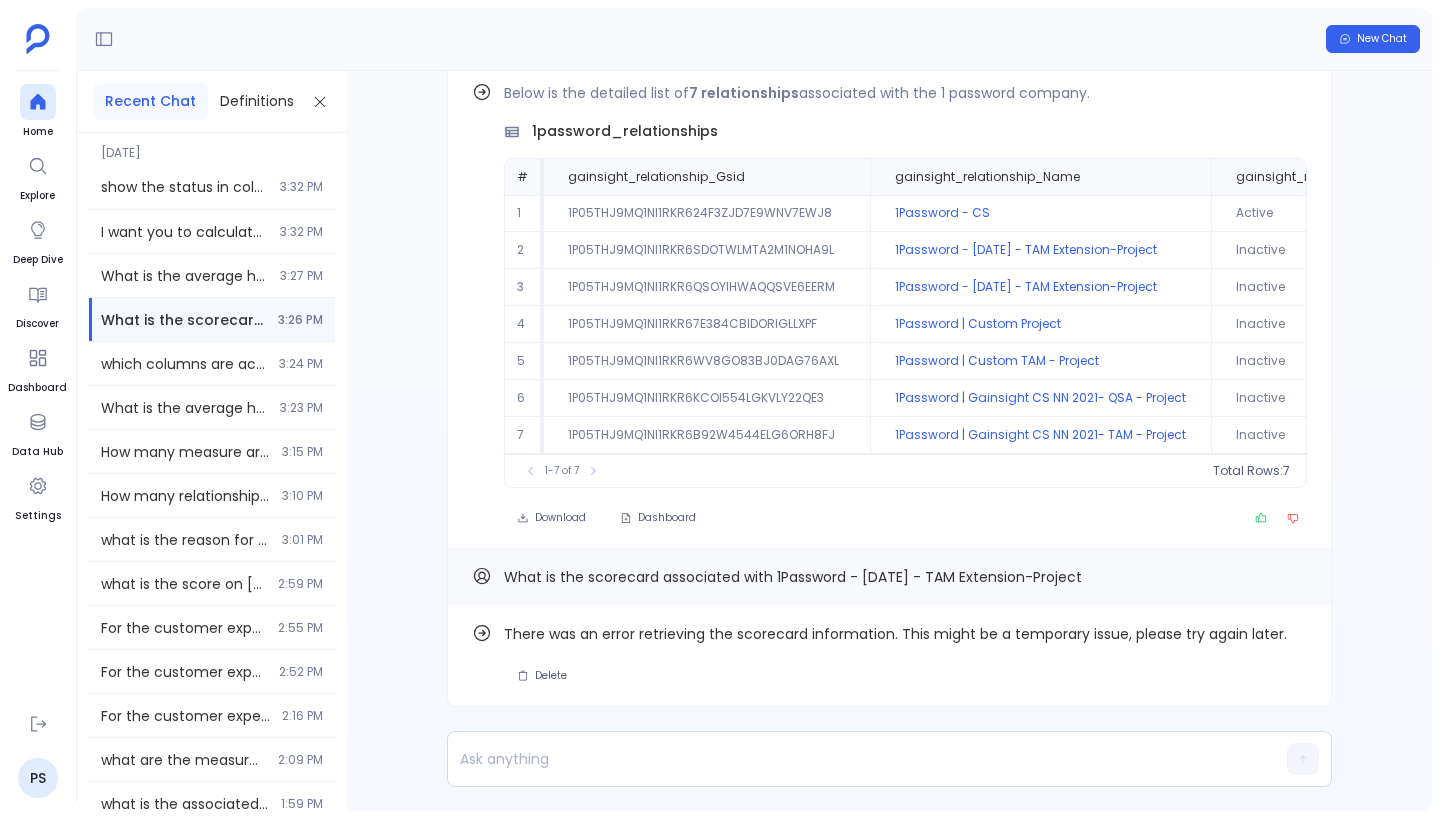 click on "New Chat" at bounding box center (754, 39) 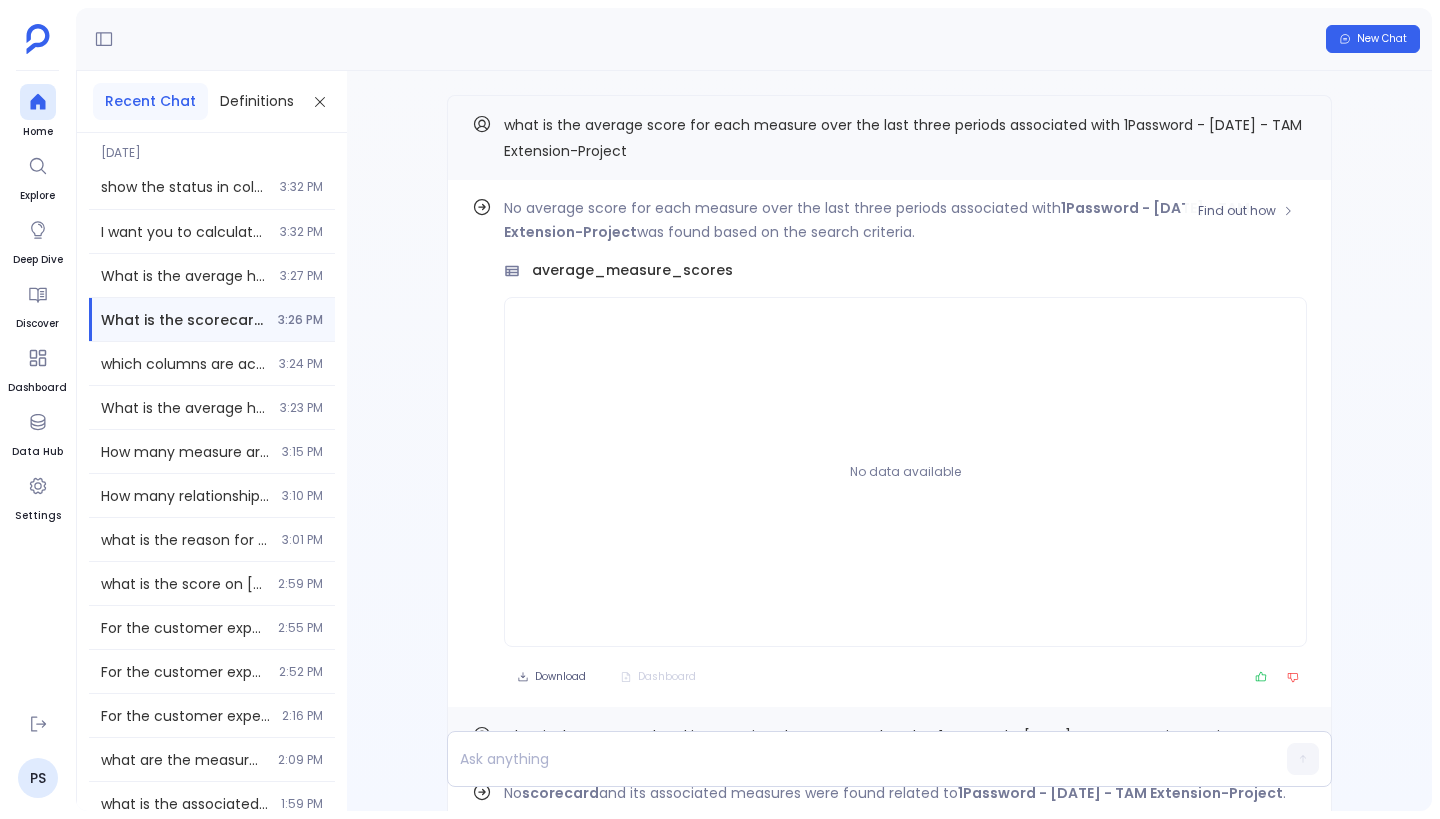 scroll, scrollTop: 0, scrollLeft: 0, axis: both 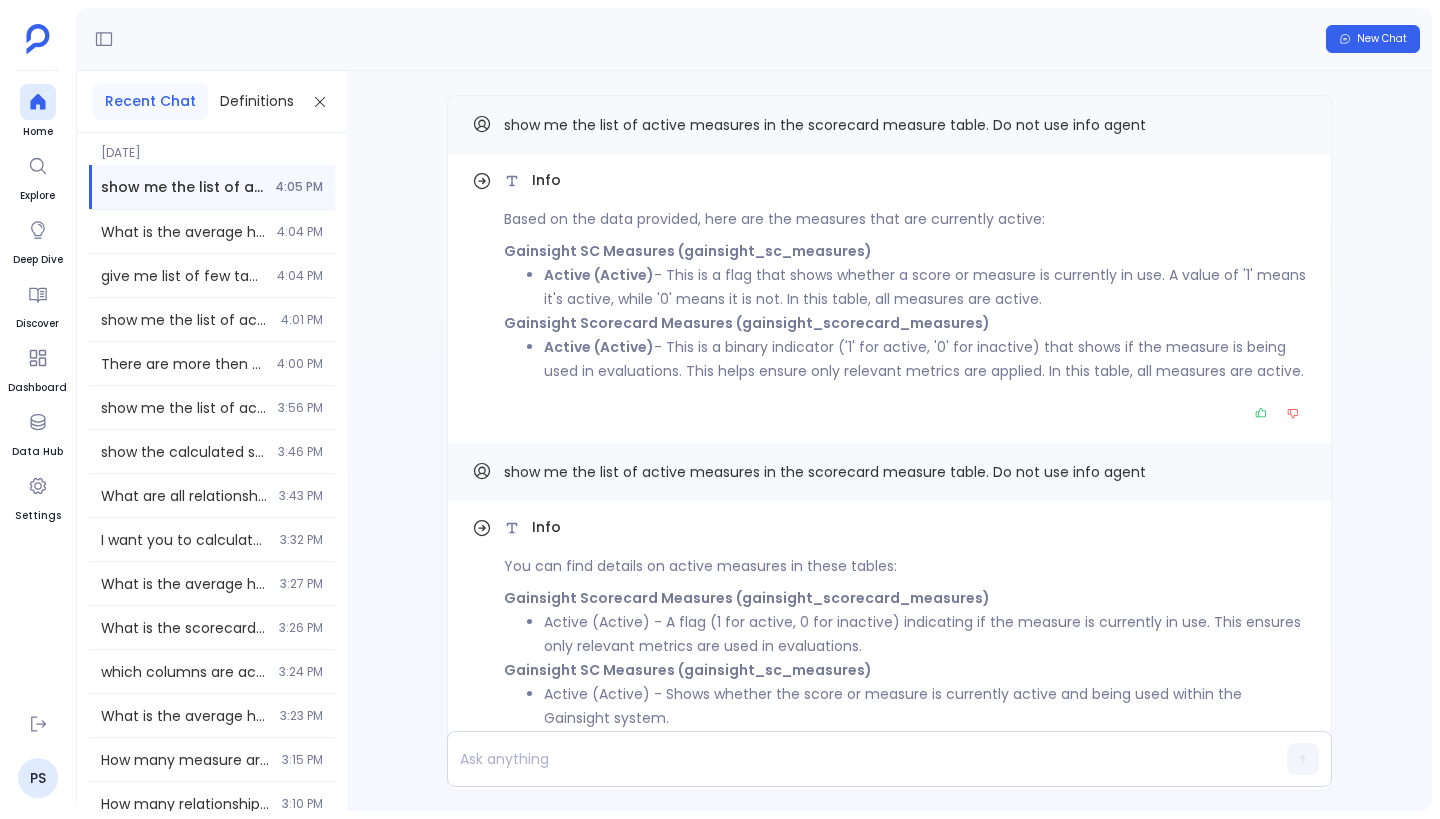 click on "show me the list of active measures in the scorecard measure table. Do not use info agent" at bounding box center [825, 125] 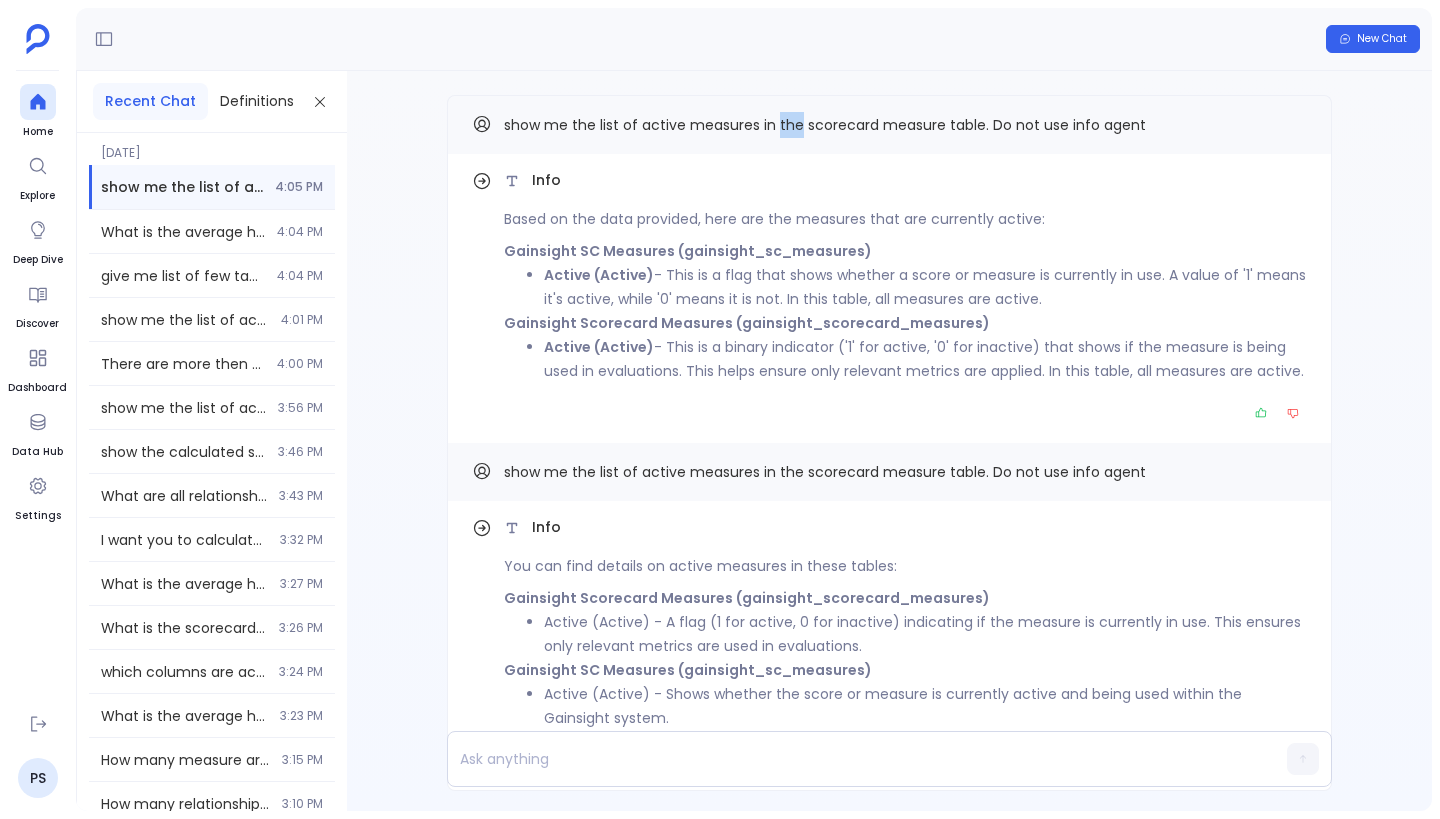 click on "show me the list of active measures in the scorecard measure table. Do not use info agent" at bounding box center (825, 125) 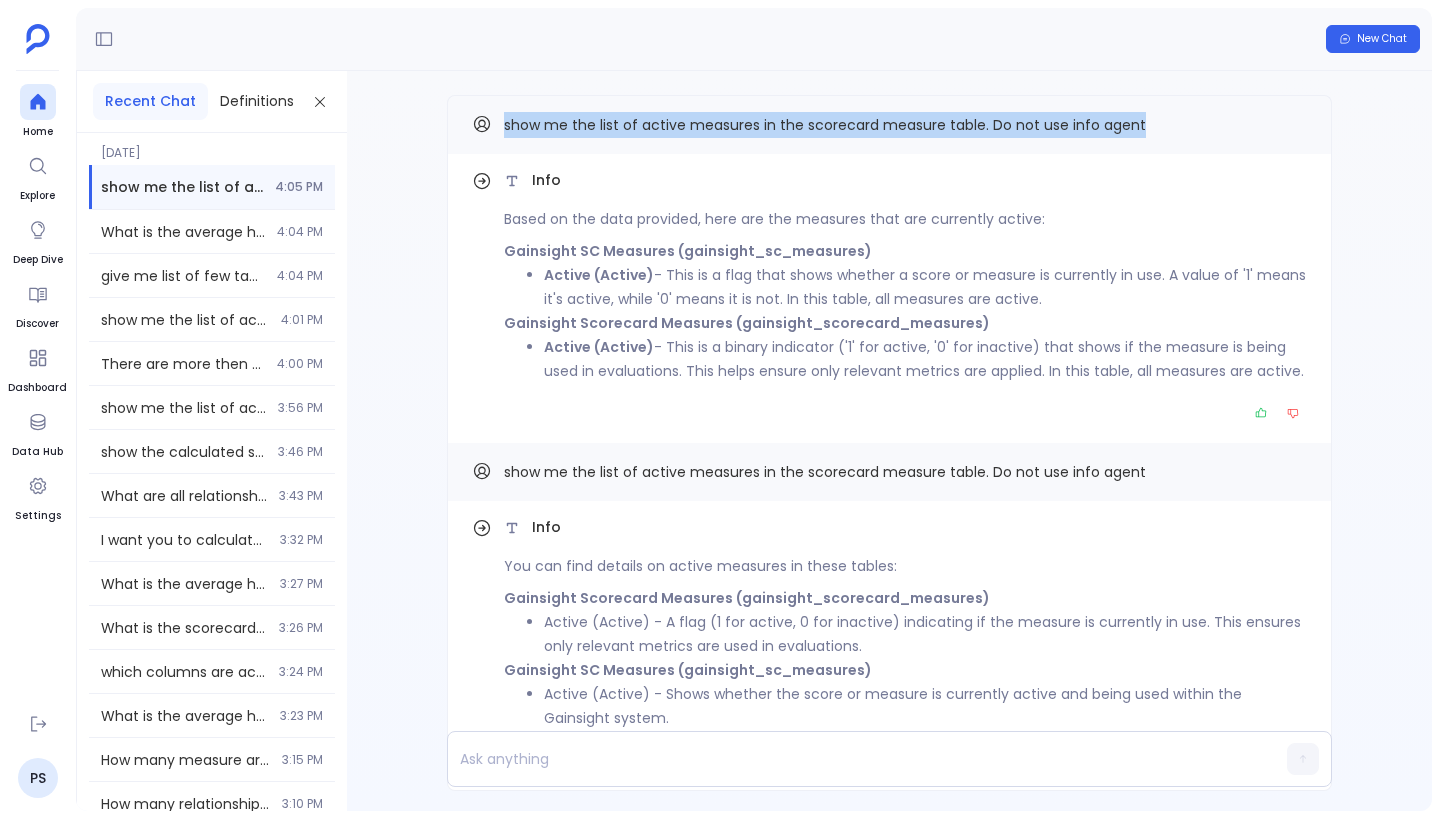 click on "show me the list of active measures in the scorecard measure table. Do not use info agent" at bounding box center [825, 125] 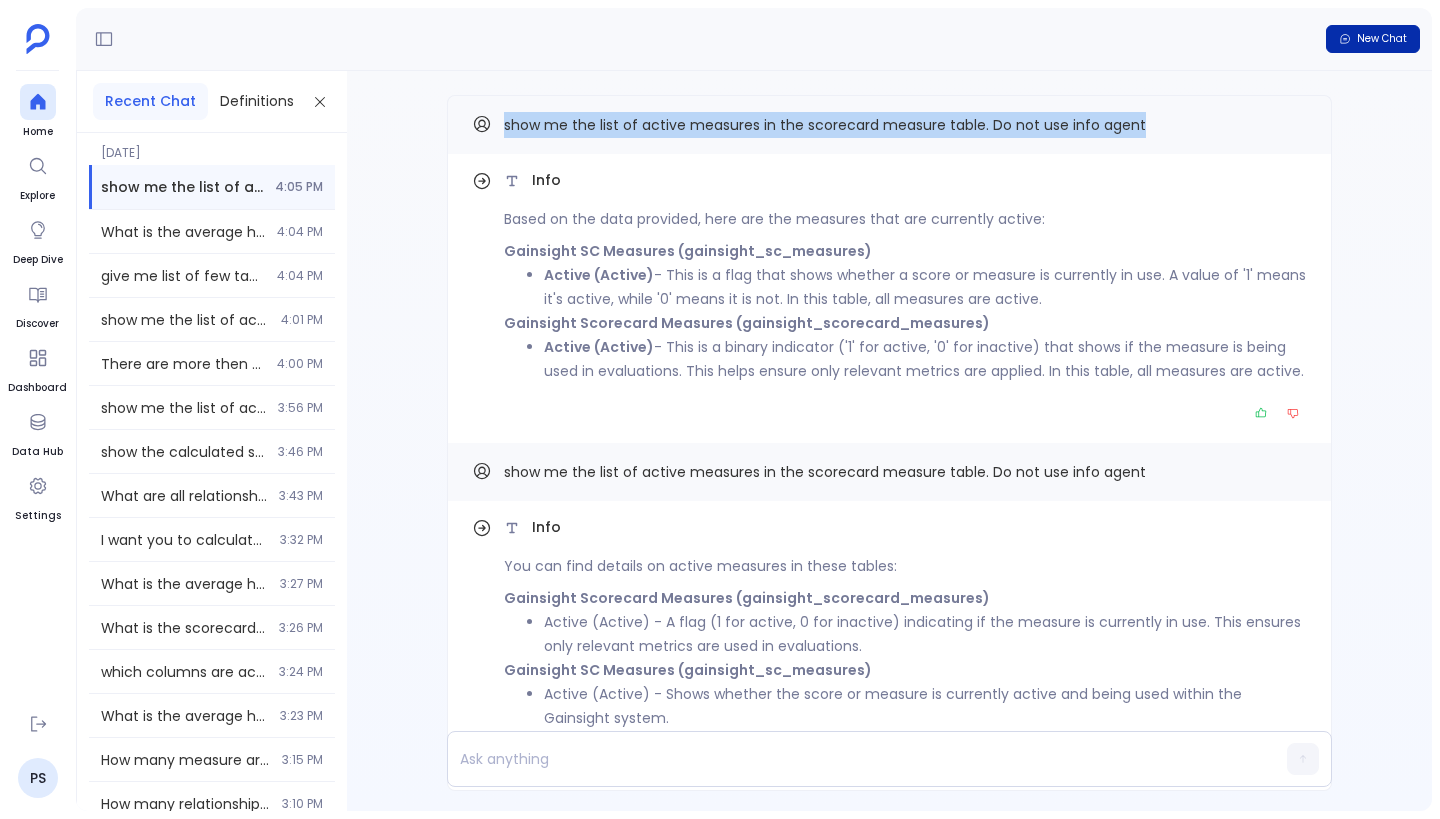click on "New Chat" at bounding box center (1373, 39) 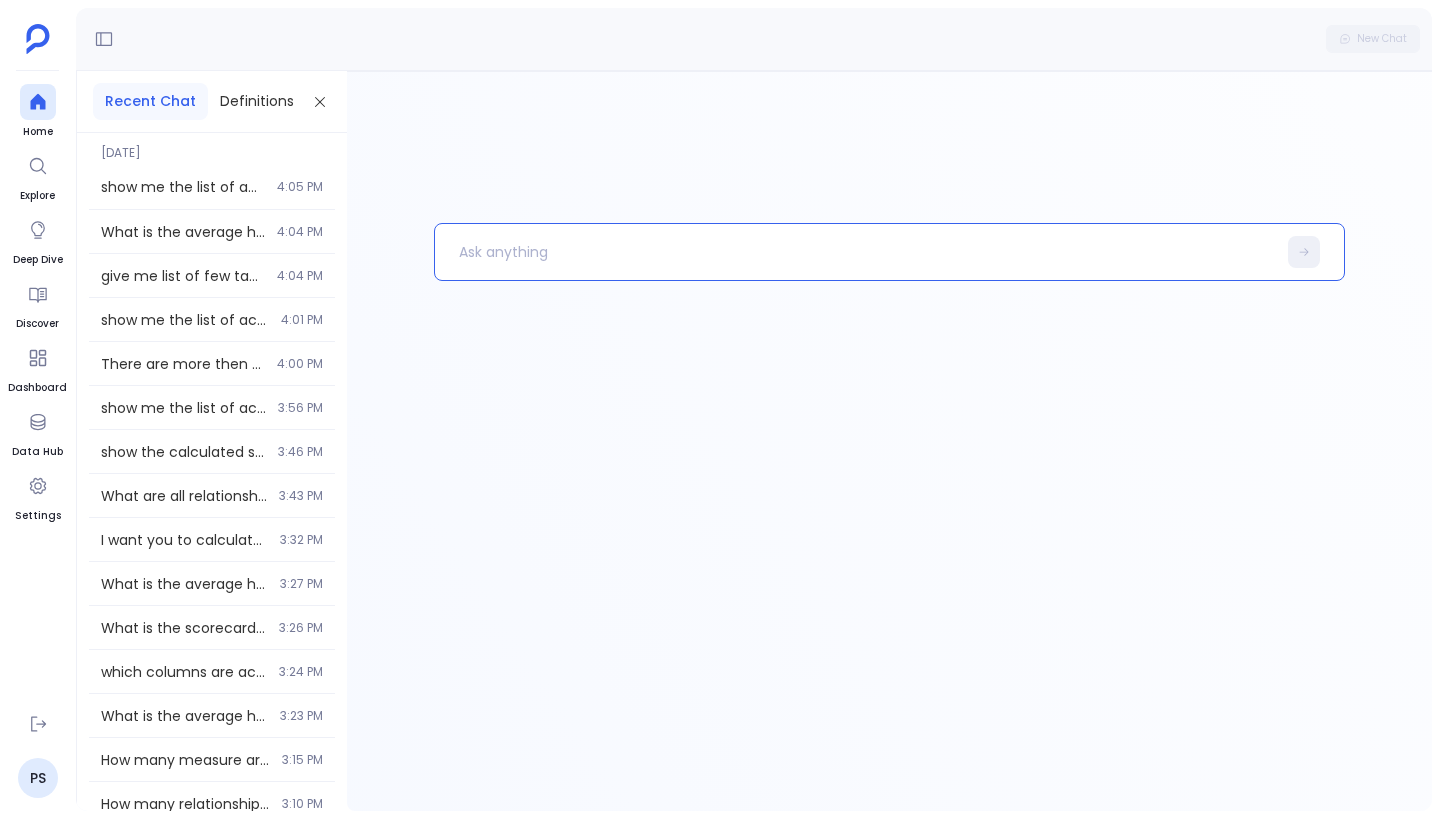 click at bounding box center [855, 252] 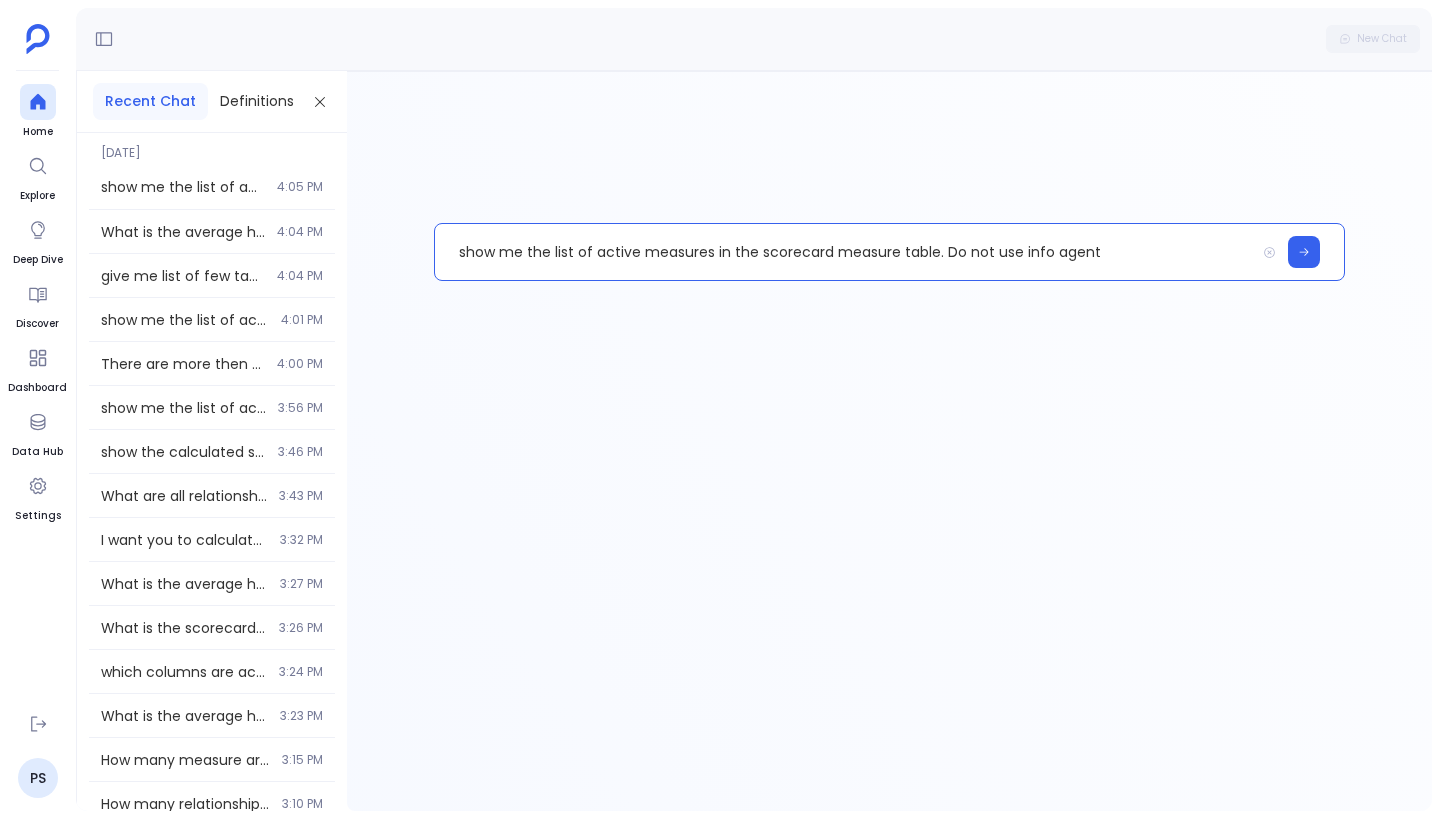 click on "show me the list of active measures in the scorecard measure table. Do not use info agent" at bounding box center (845, 252) 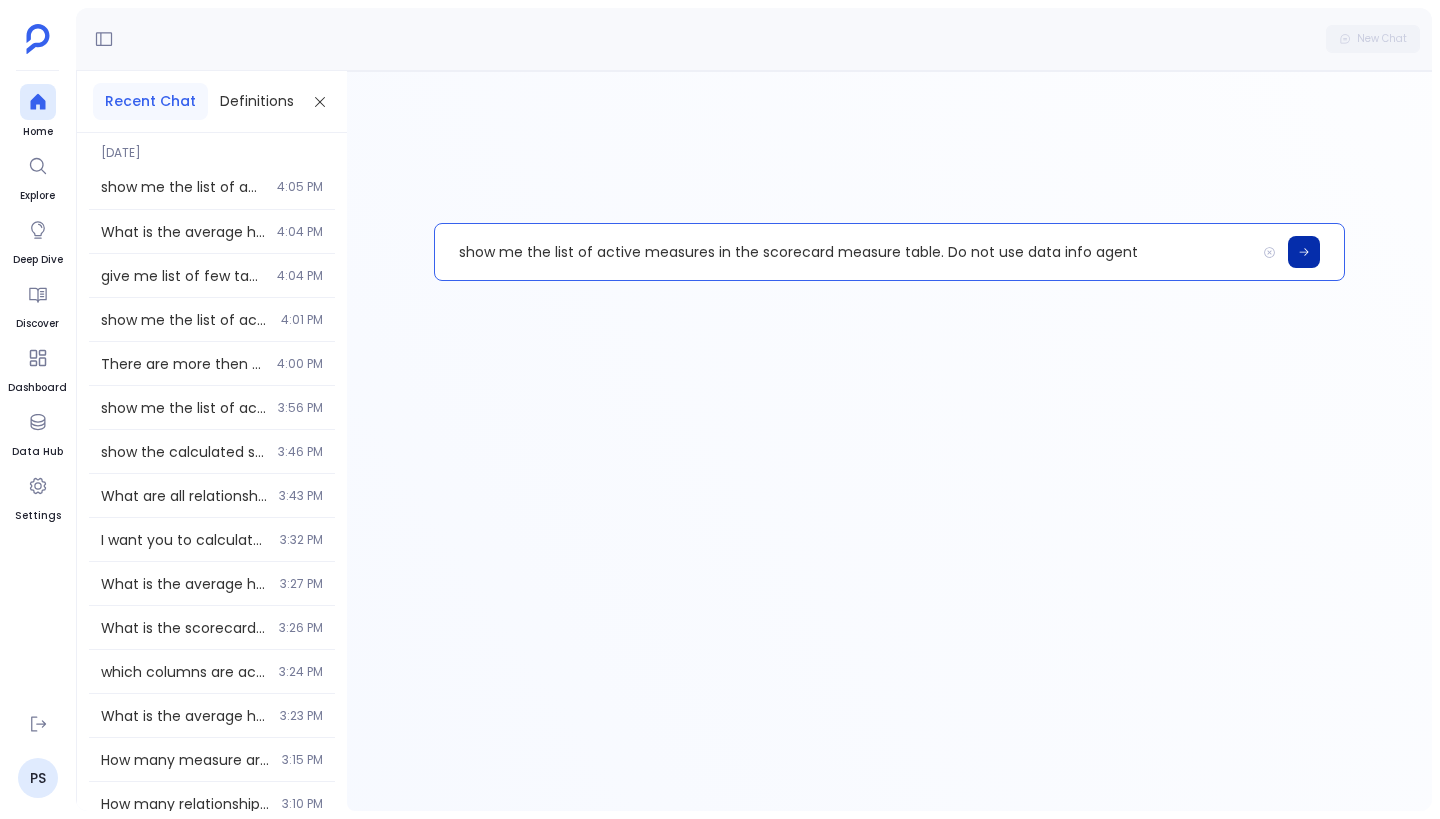 click 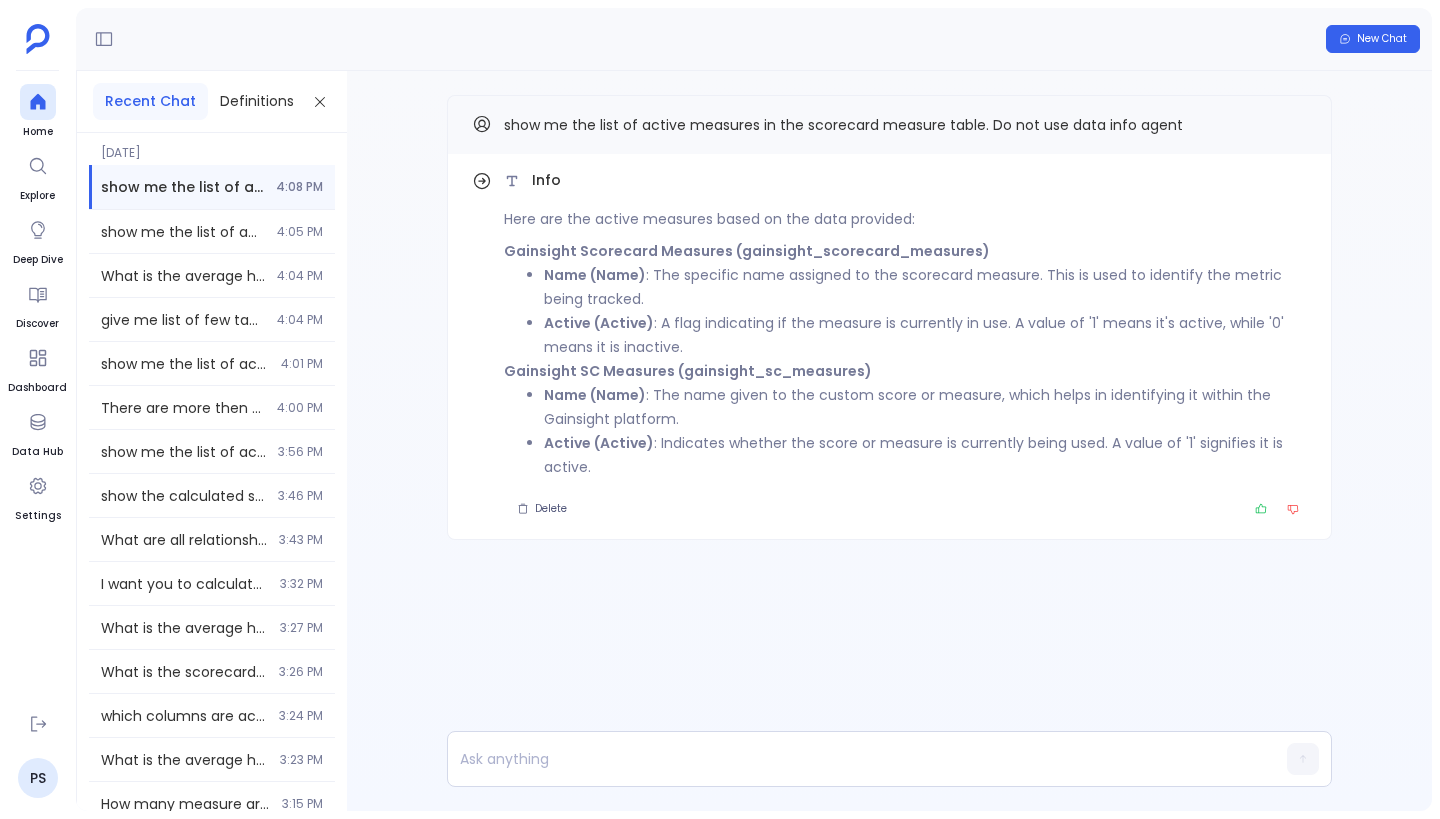 click on "show me the list of active measures in the scorecard measure table. Do not use data info agent" at bounding box center [843, 125] 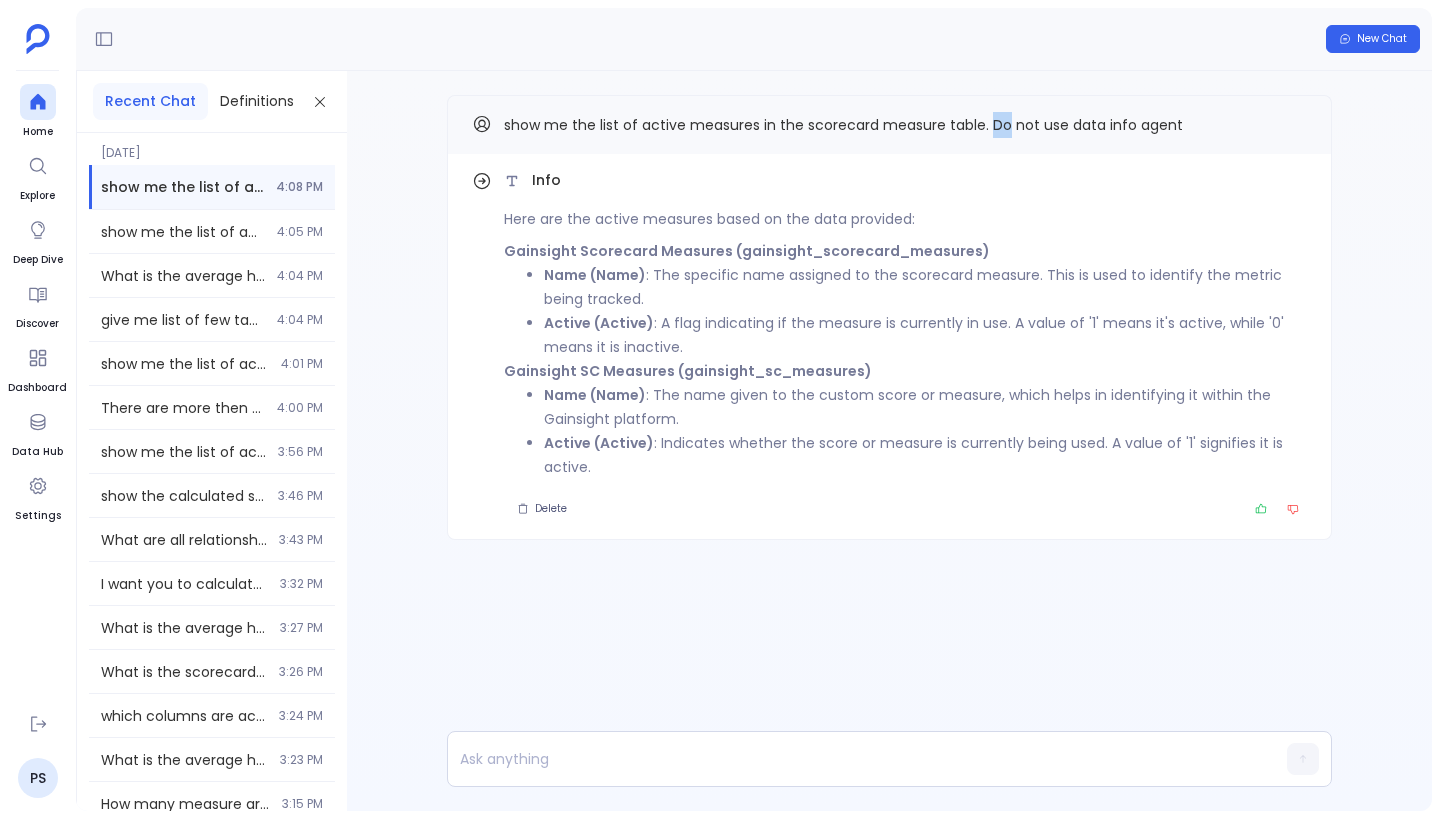 click on "show me the list of active measures in the scorecard measure table. Do not use data info agent" at bounding box center (843, 125) 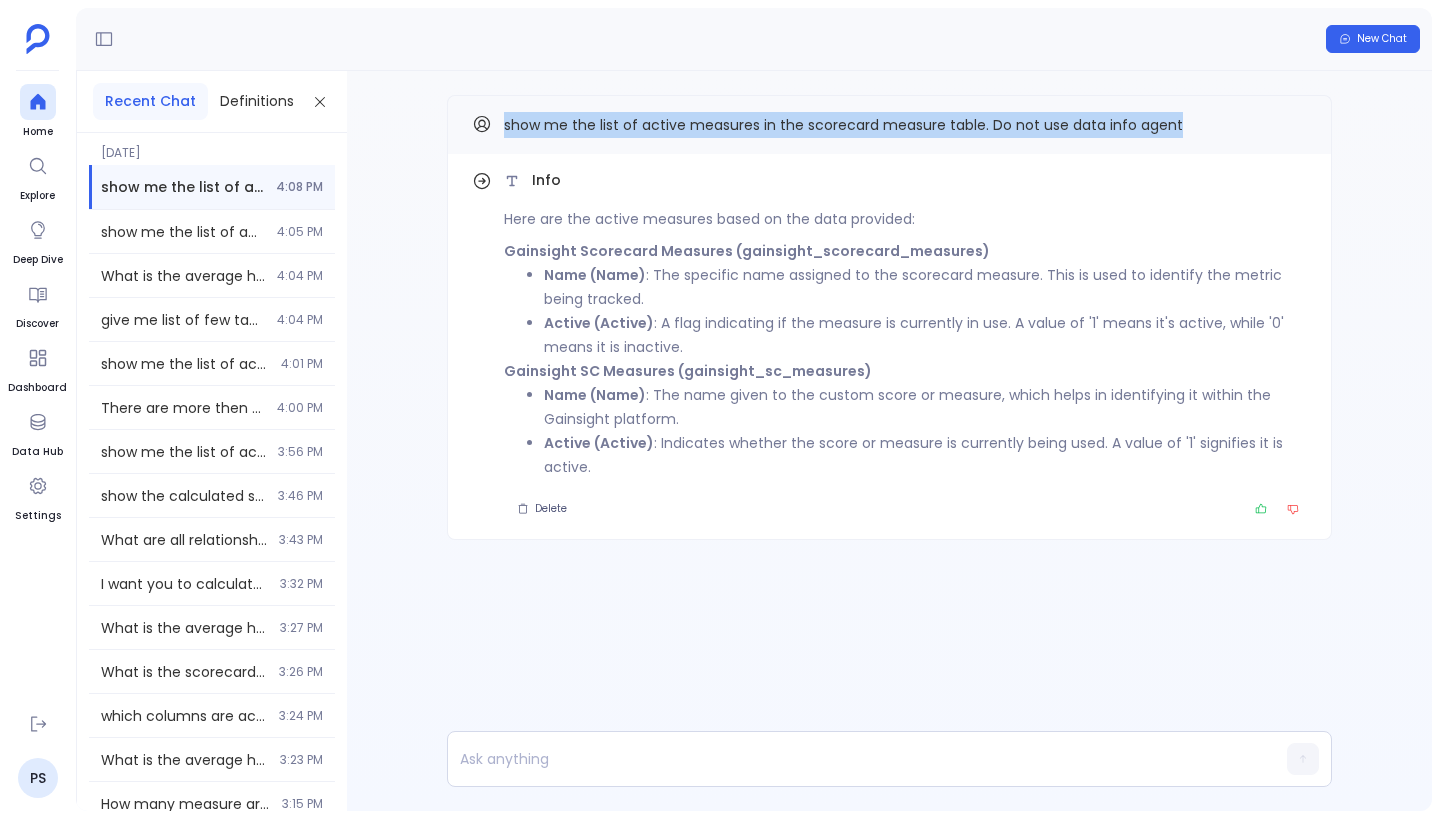 click on "show me the list of active measures in the scorecard measure table. Do not use data info agent" at bounding box center [843, 125] 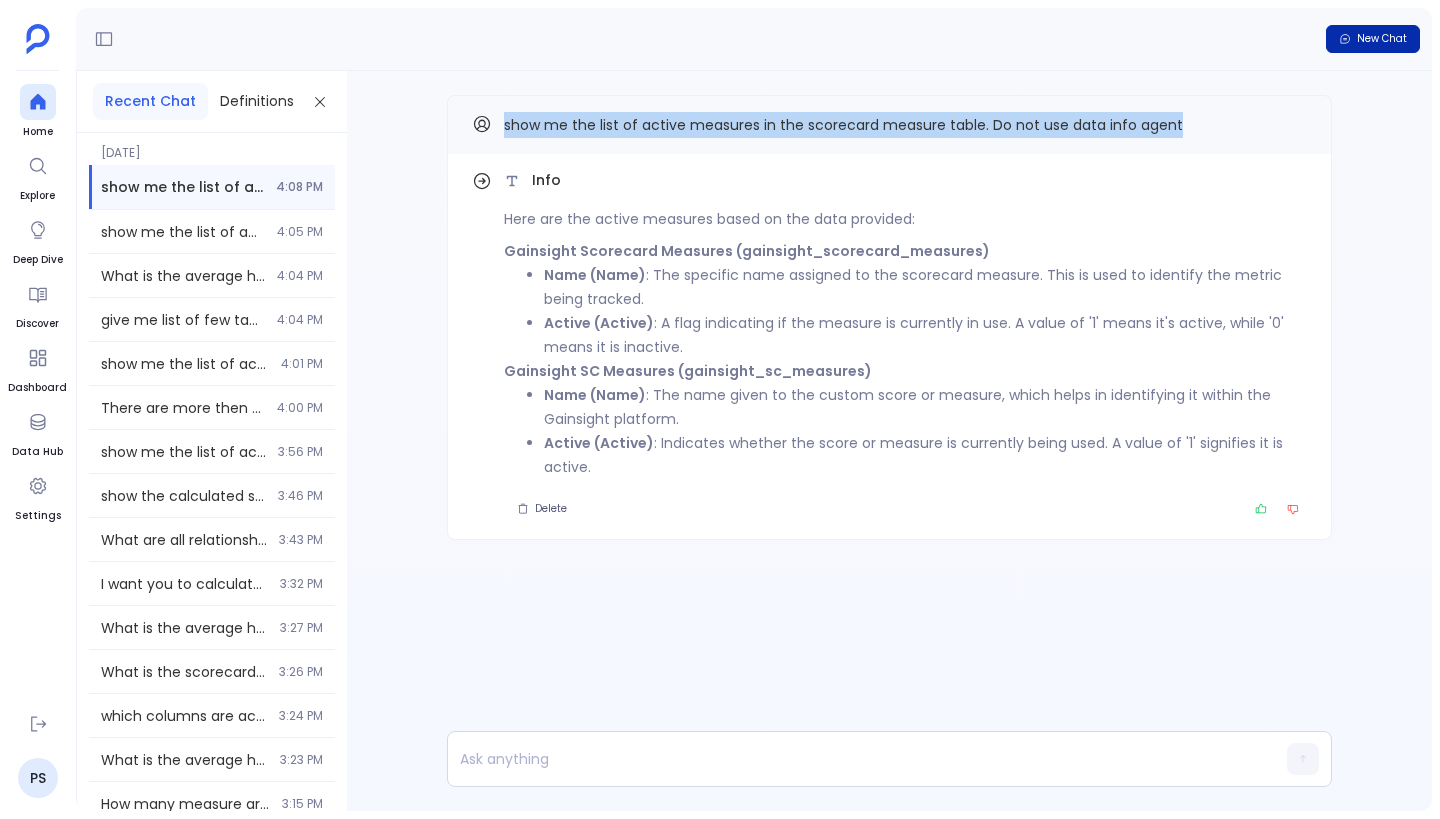 click on "New Chat" at bounding box center [1373, 39] 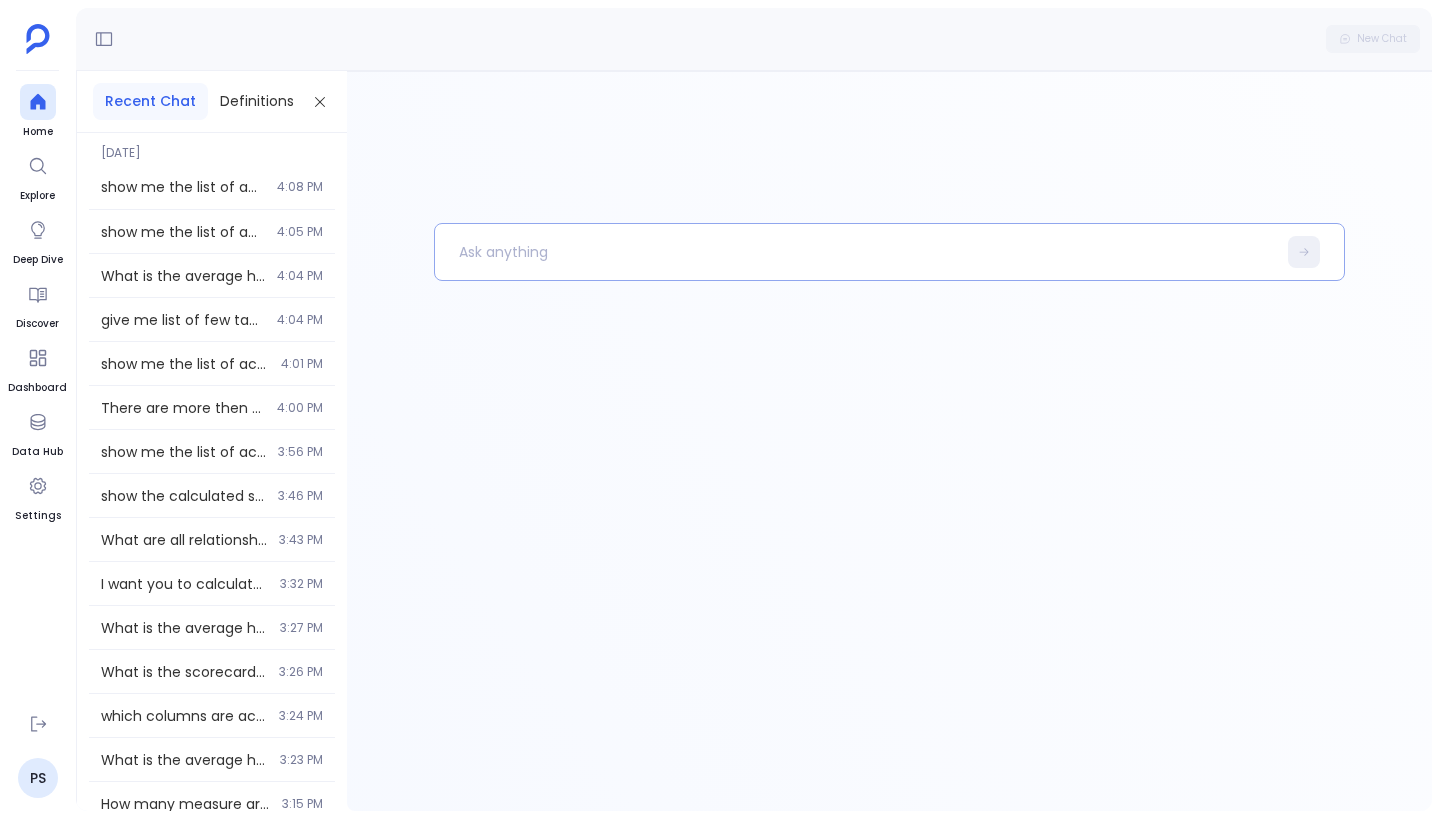 click at bounding box center [855, 252] 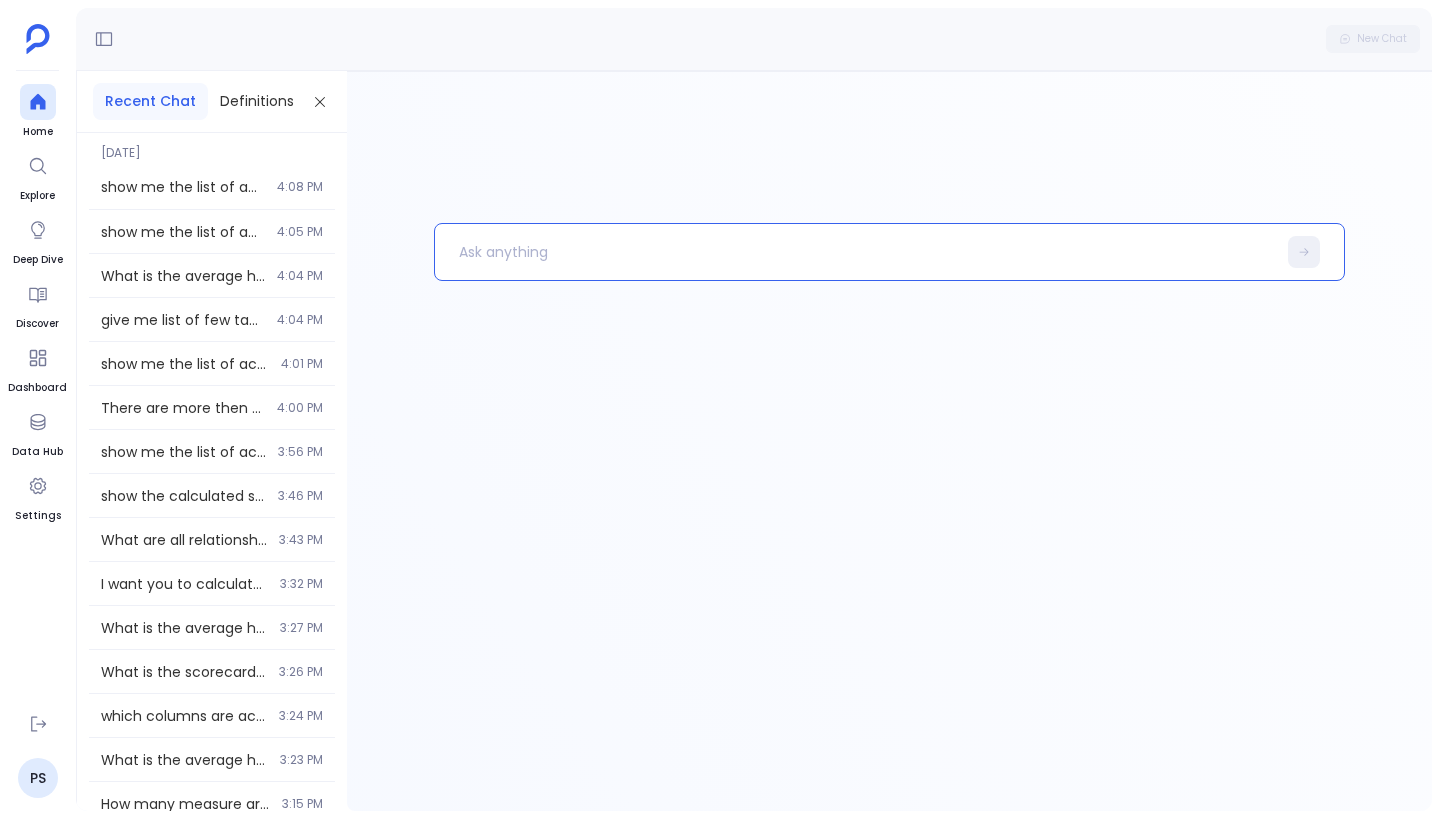 paste 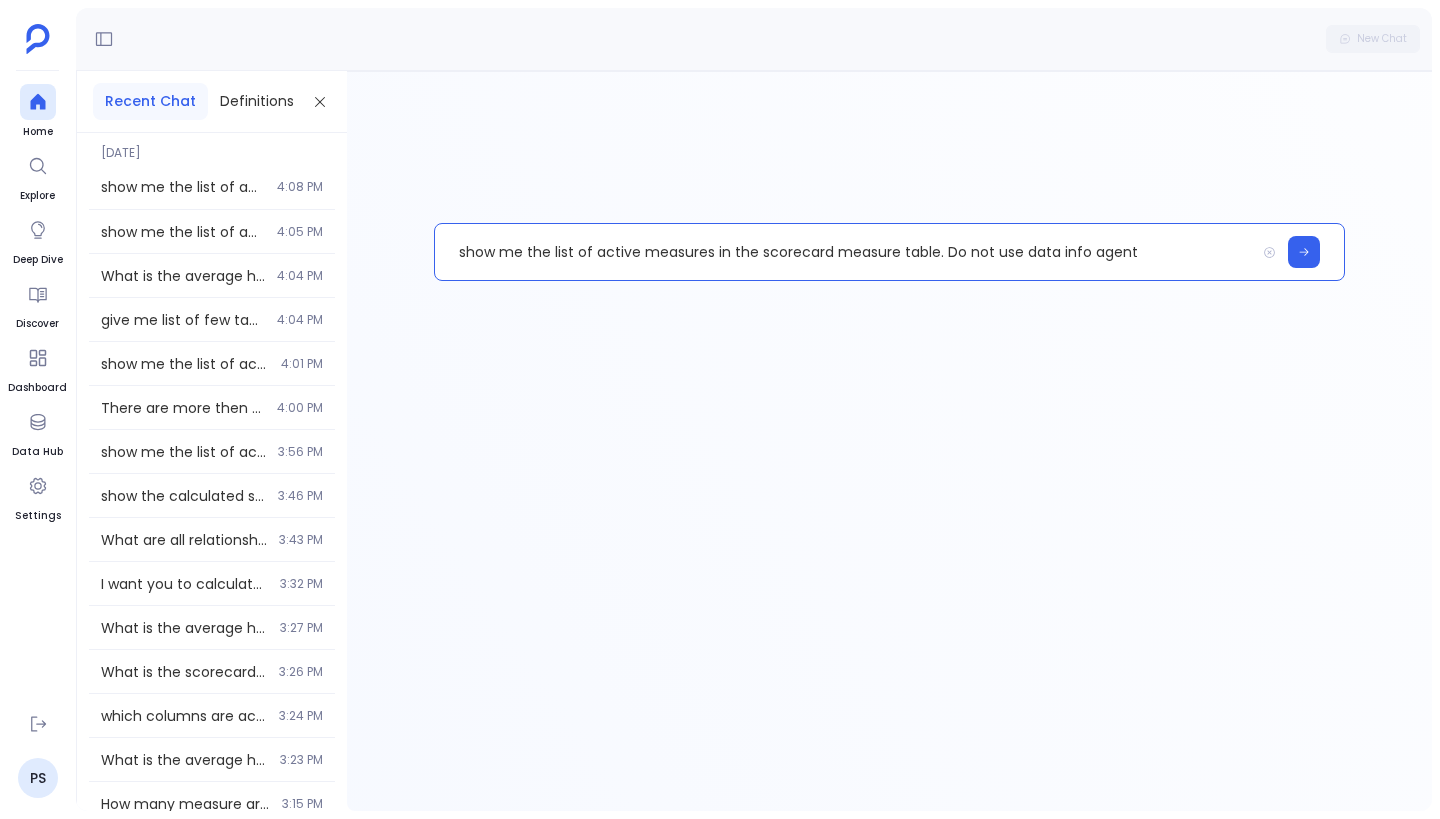 click on "show me the list of active measures in the scorecard measure table. Do not use data info agent" at bounding box center (845, 252) 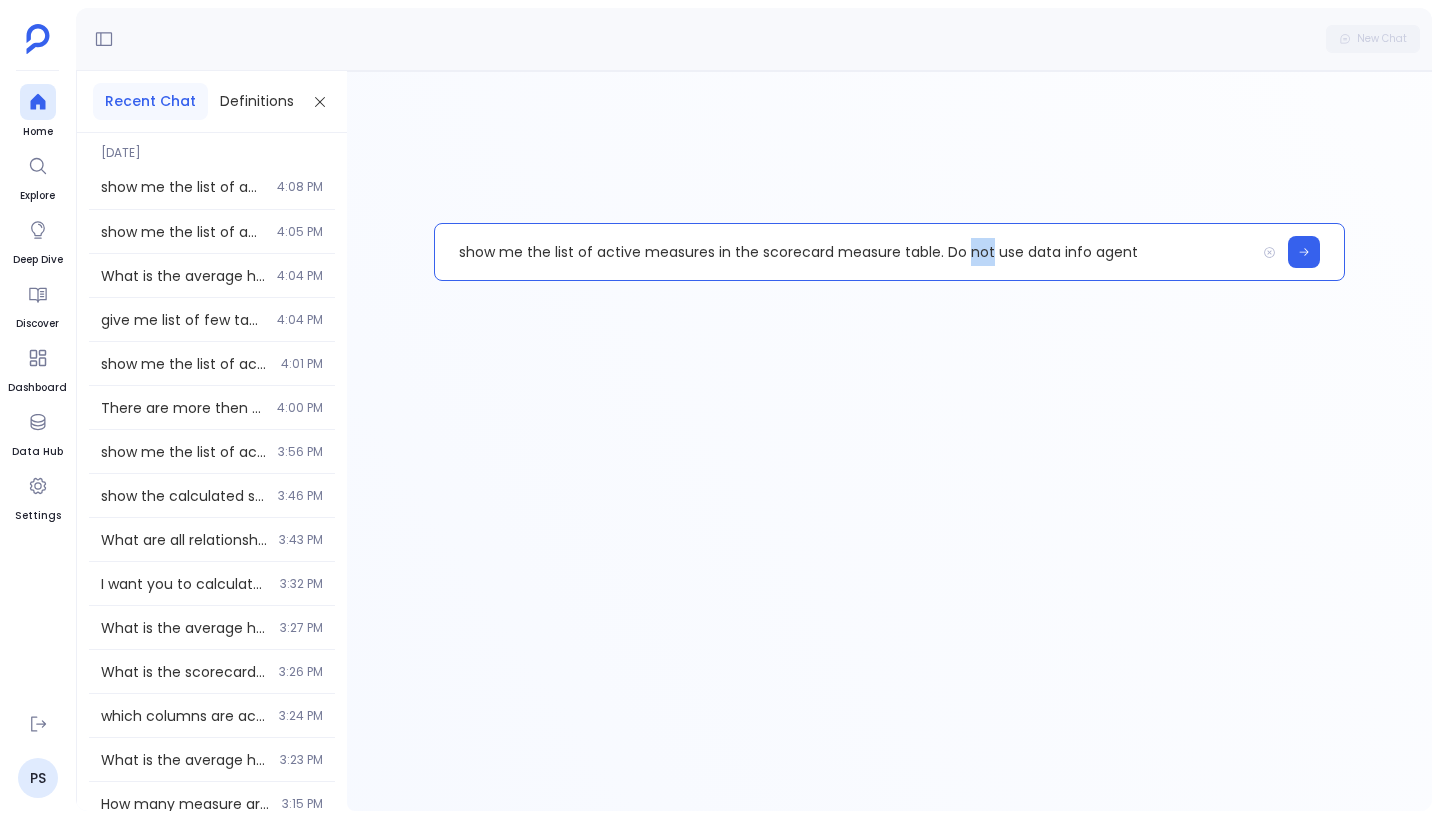 click on "show me the list of active measures in the scorecard measure table. Do not use data info agent" at bounding box center [845, 252] 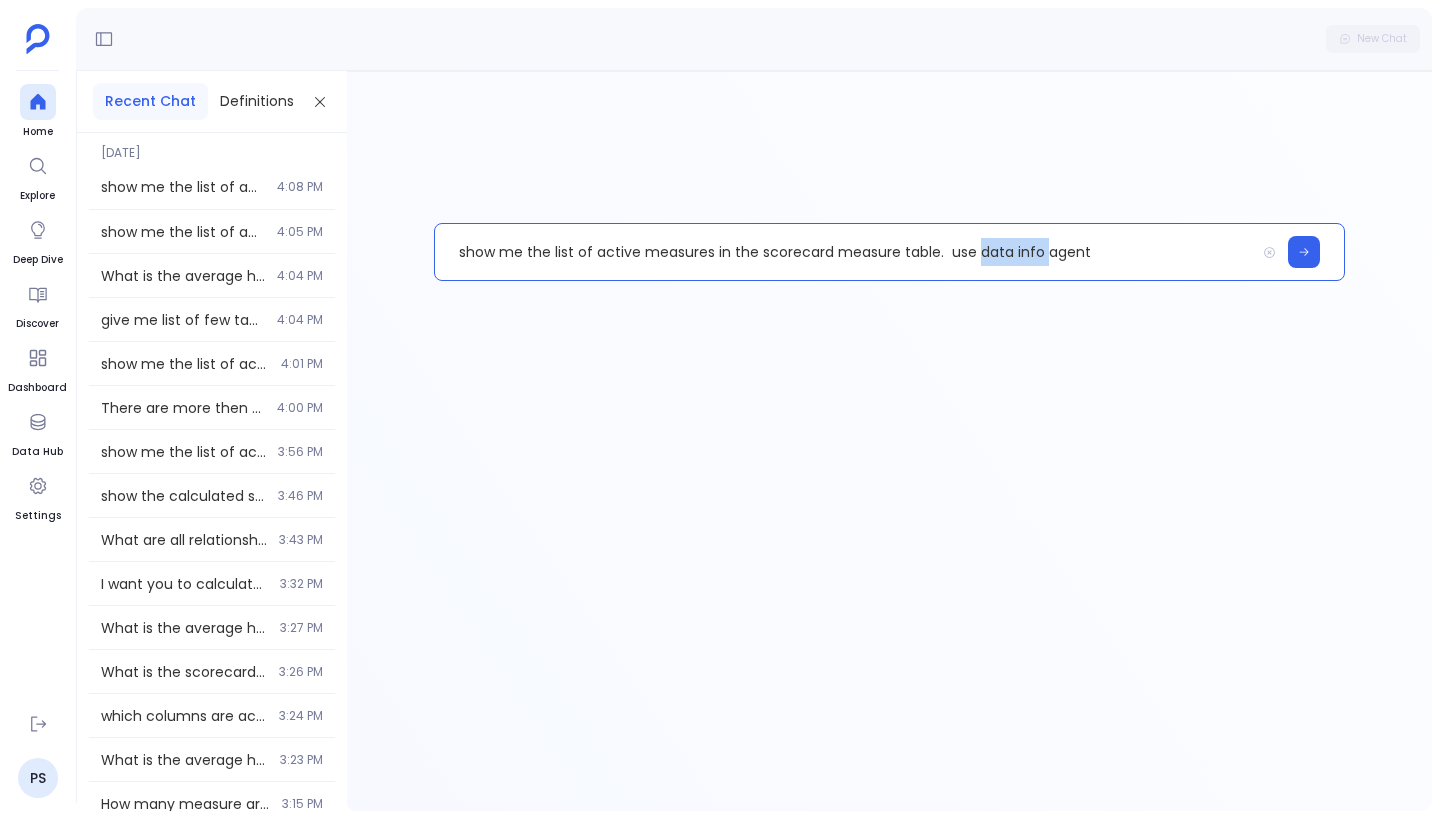 drag, startPoint x: 973, startPoint y: 252, endPoint x: 1041, endPoint y: 252, distance: 68 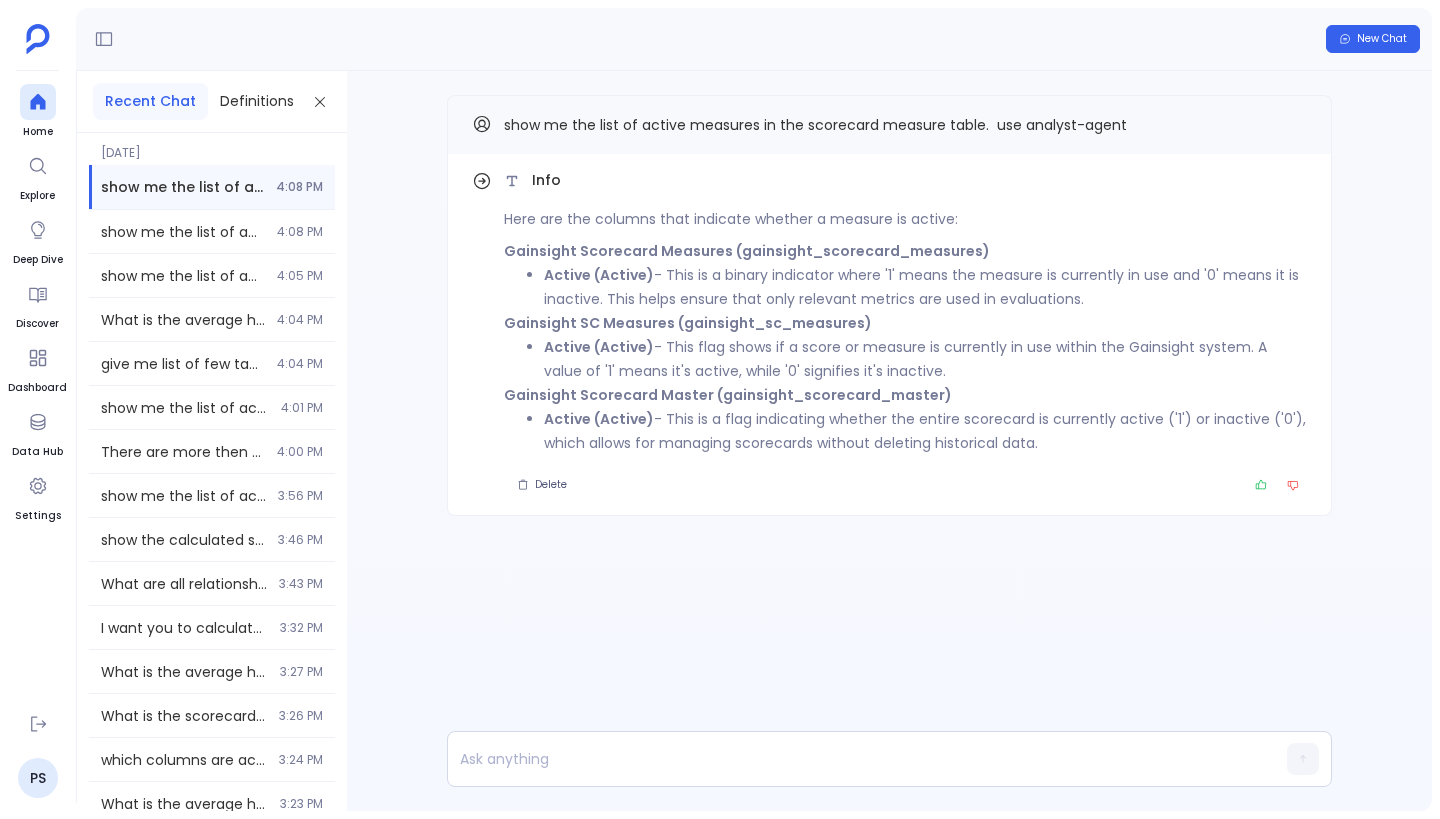 click on "Here are the columns that indicate whether a measure is active:
Gainsight Scorecard Measures (gainsight_scorecard_measures)
Active (Active)  - This is a binary indicator where '1' means the measure is currently in use and '0' means it is inactive. This helps ensure that only relevant metrics are used in evaluations.
Gainsight SC Measures (gainsight_sc_measures)
Active (Active)  - This flag shows if a score or measure is currently in use within the Gainsight system. A value of '1' means it's active, while '0' signifies it's inactive.
Gainsight Scorecard Master (gainsight_scorecard_master)
Active (Active)  - This is a flag indicating whether the entire scorecard is currently active ('1') or inactive ('0'), which allows for managing scorecards without deleting historical data." at bounding box center (905, 331) 